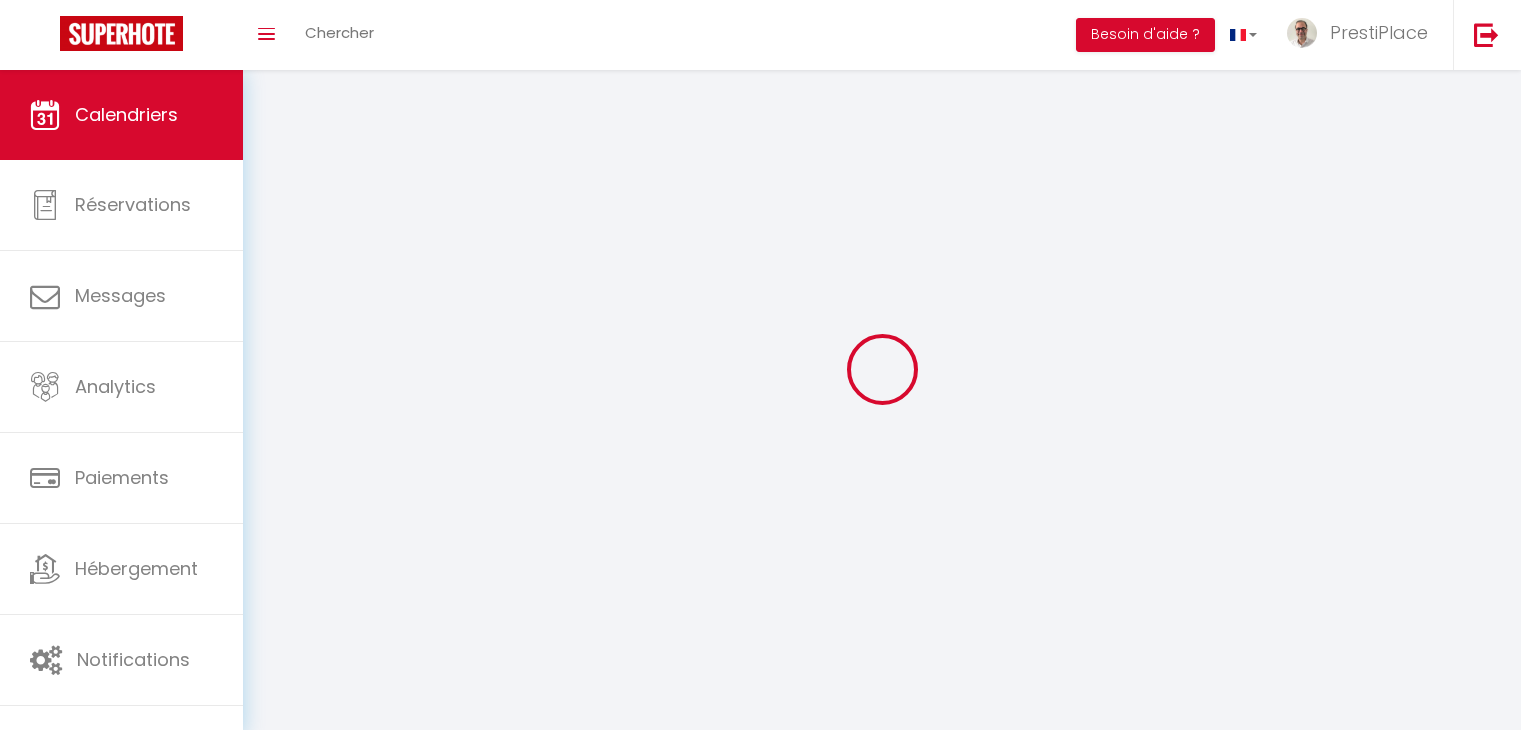 scroll, scrollTop: 0, scrollLeft: 0, axis: both 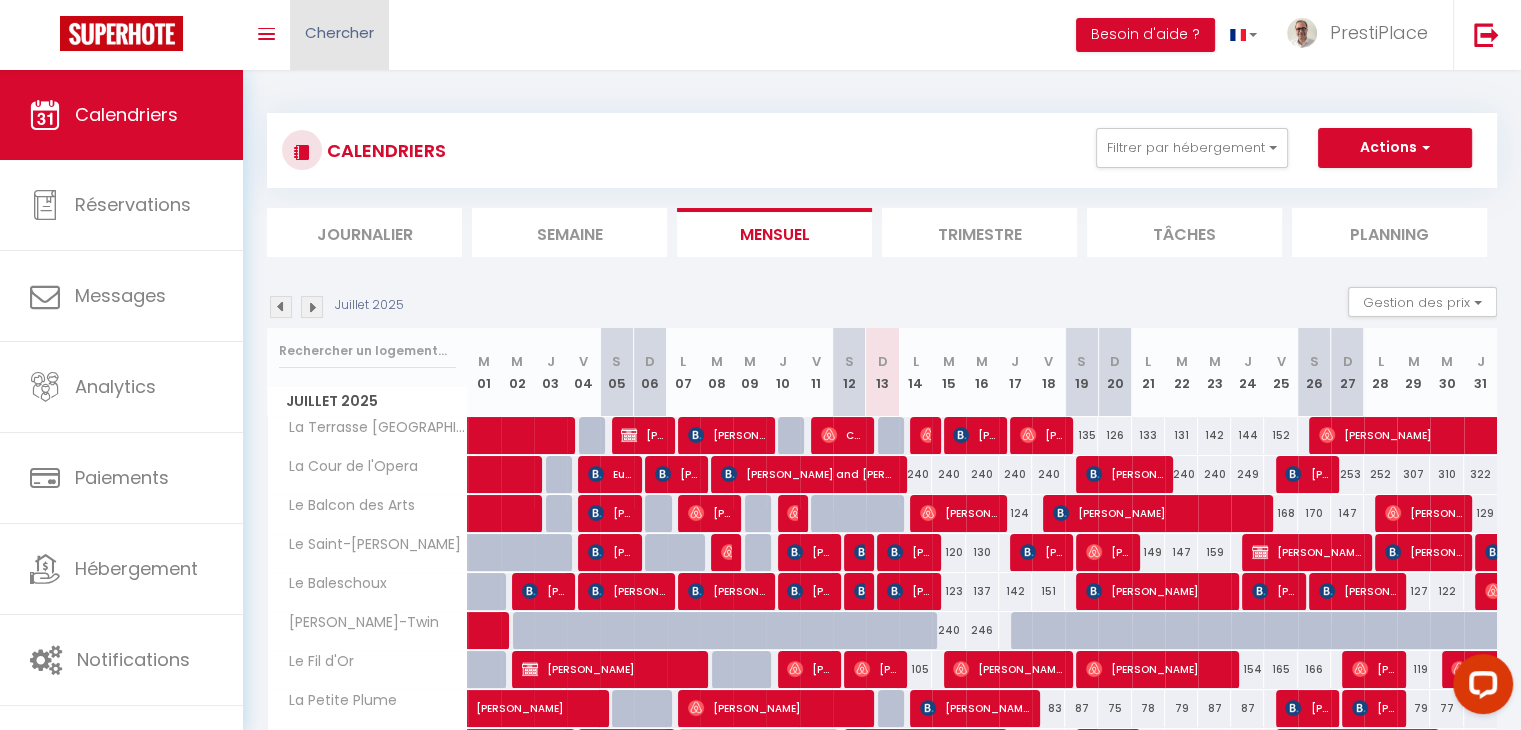 click on "Chercher" at bounding box center (339, 35) 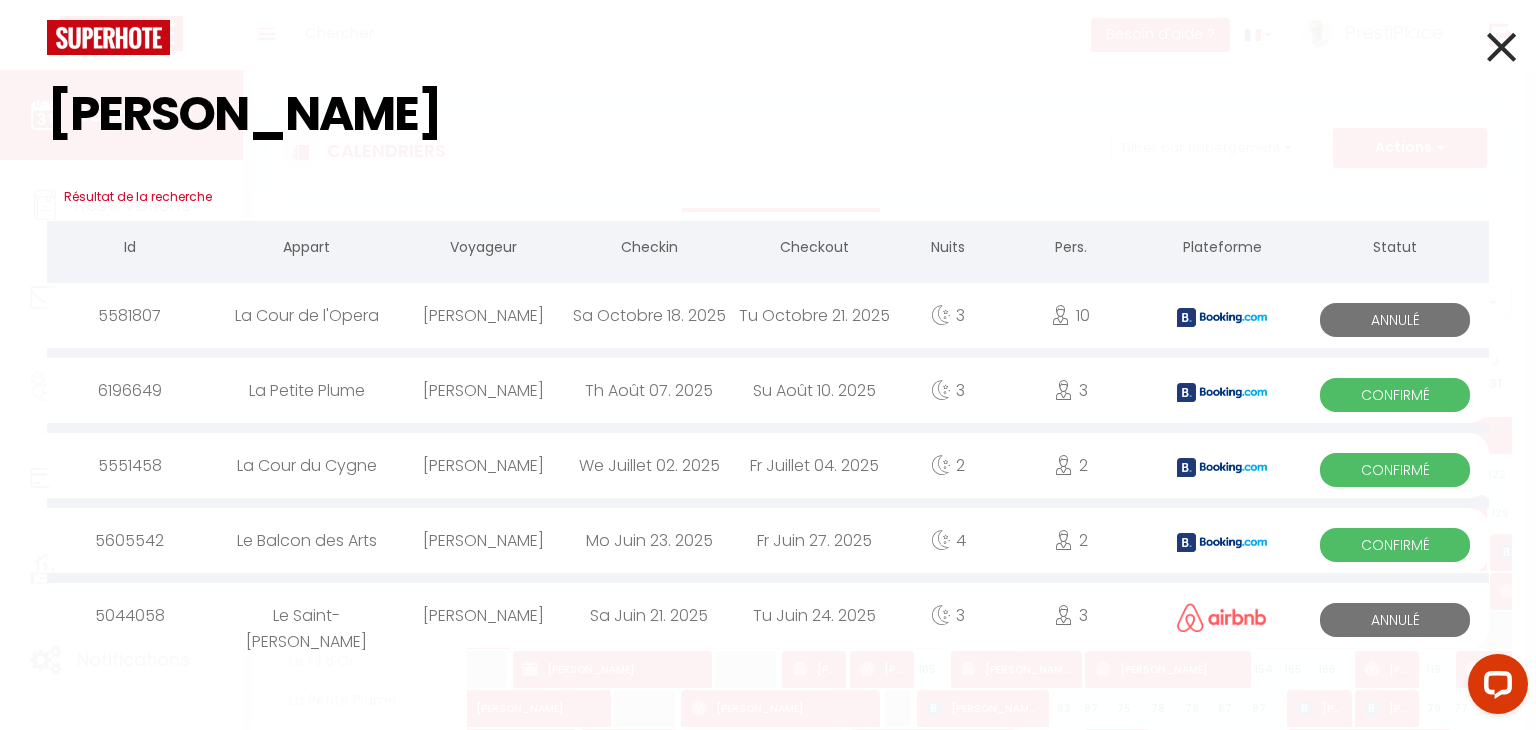 type on "monica" 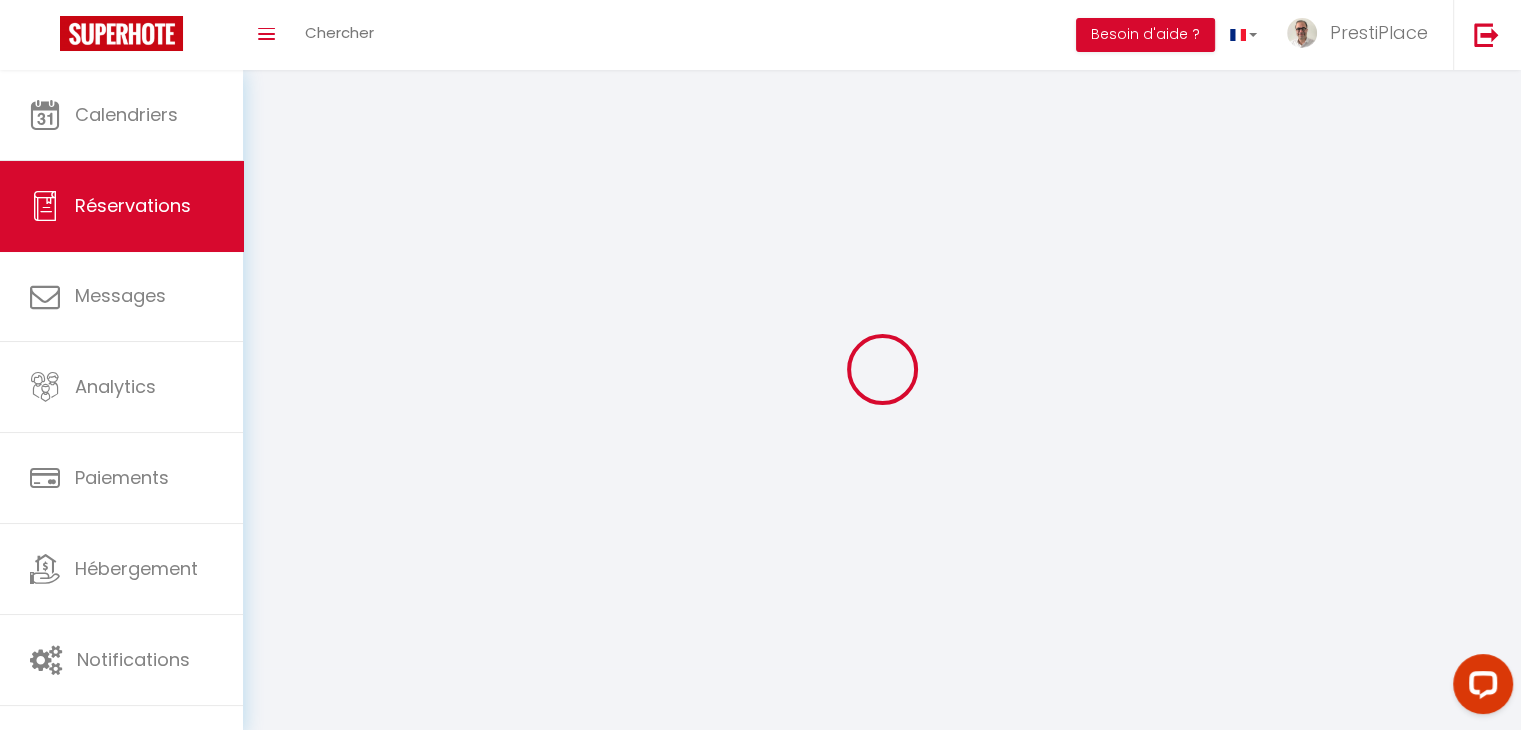 type on "Mónica" 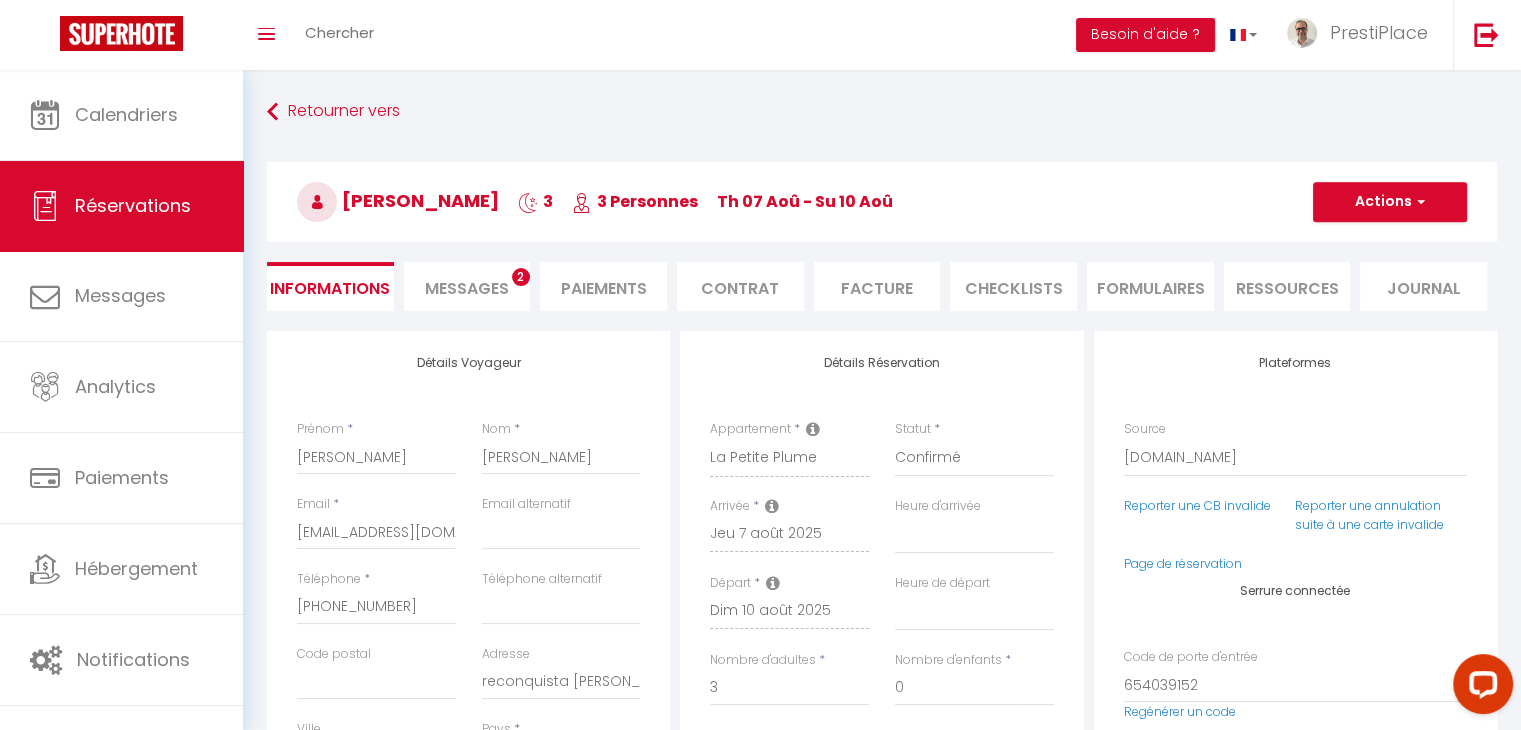 click on "Messages   2" at bounding box center (467, 286) 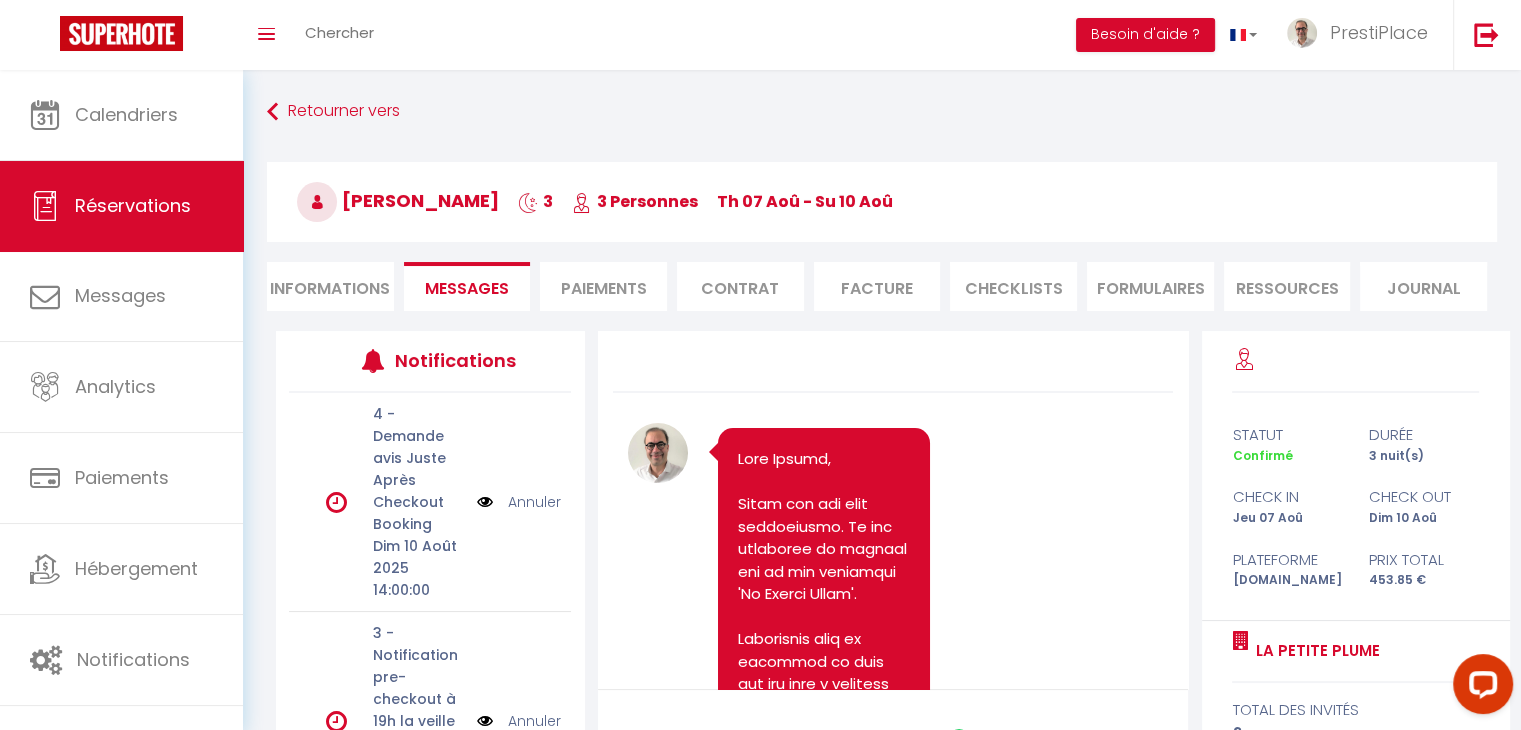 scroll, scrollTop: 4012, scrollLeft: 0, axis: vertical 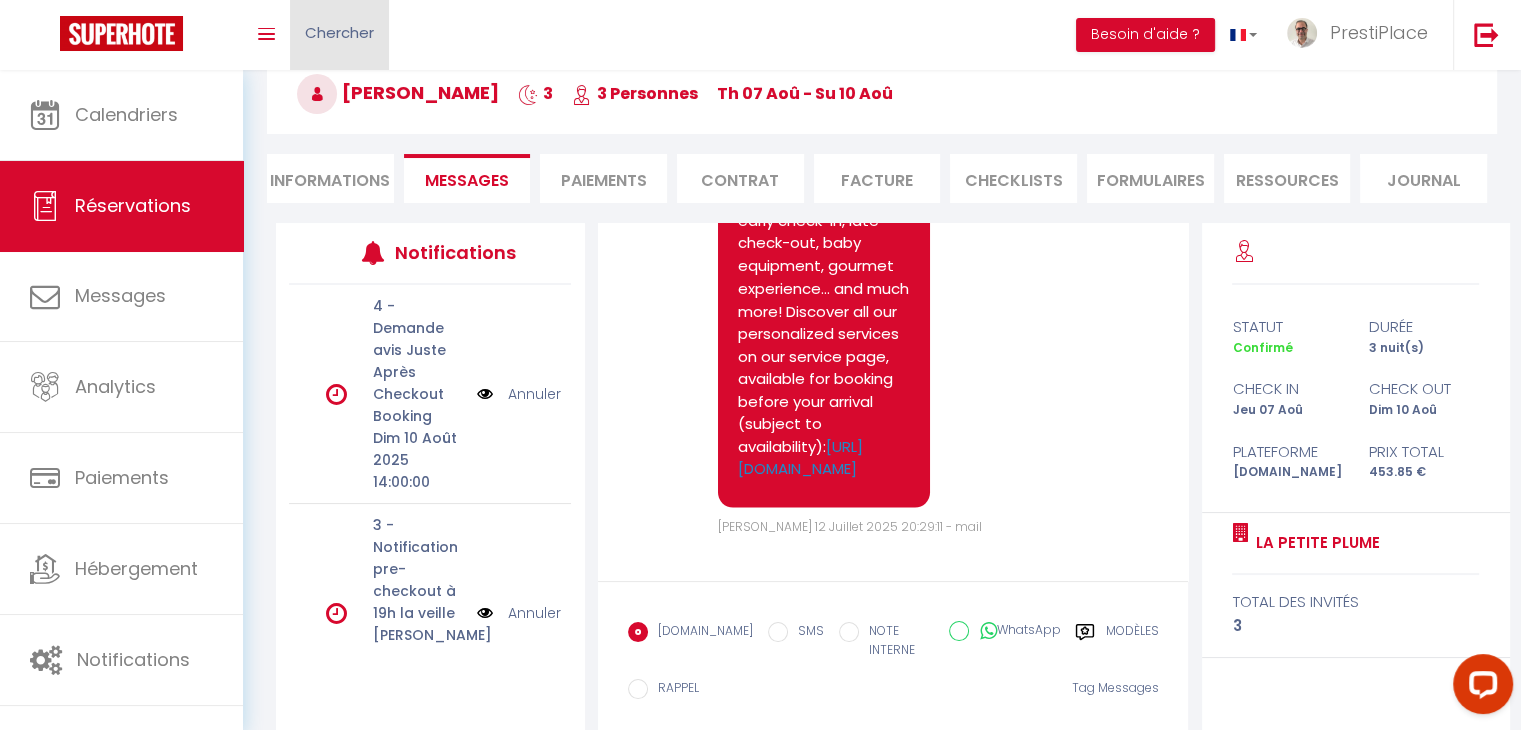 click on "Chercher" at bounding box center [339, 32] 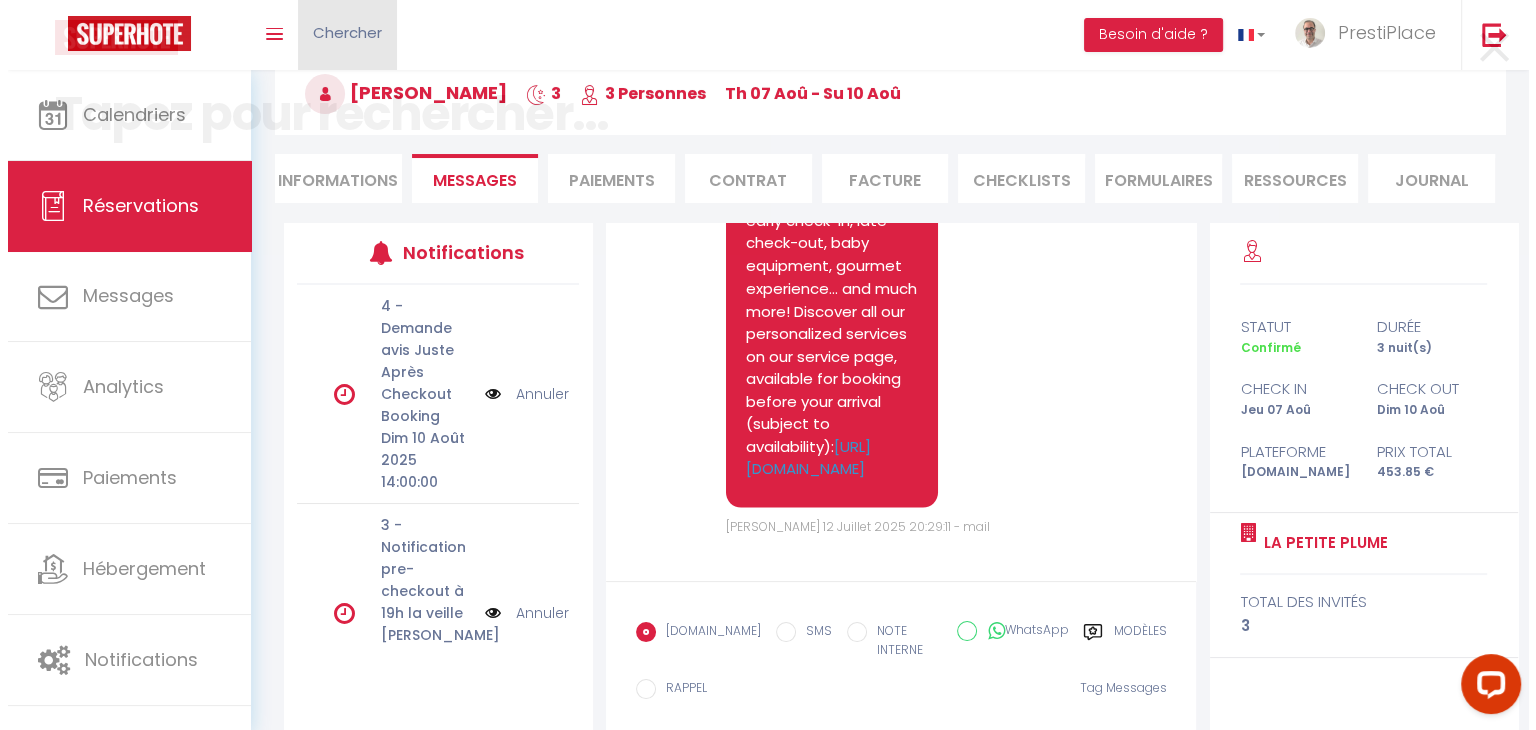 scroll, scrollTop: 3876, scrollLeft: 0, axis: vertical 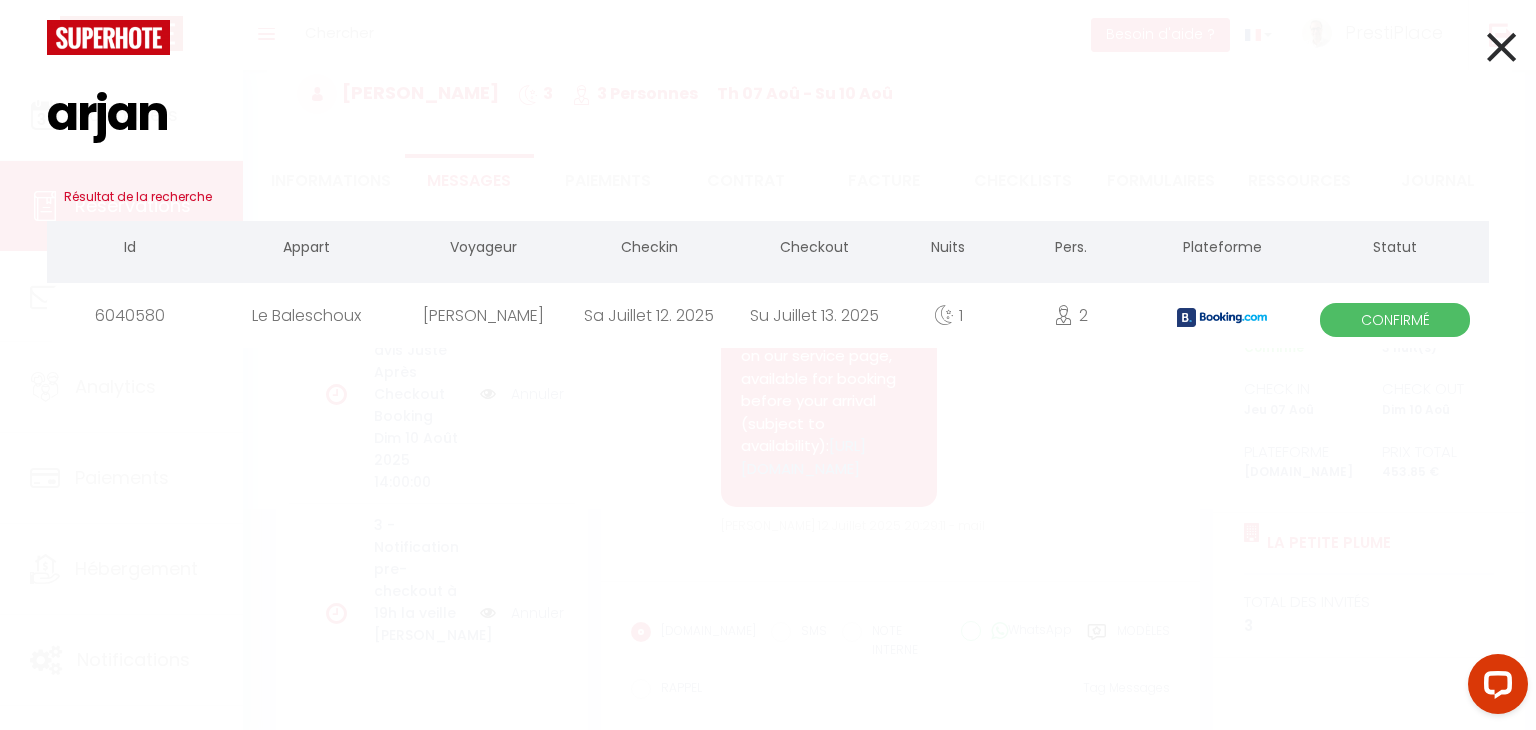 type on "arjan" 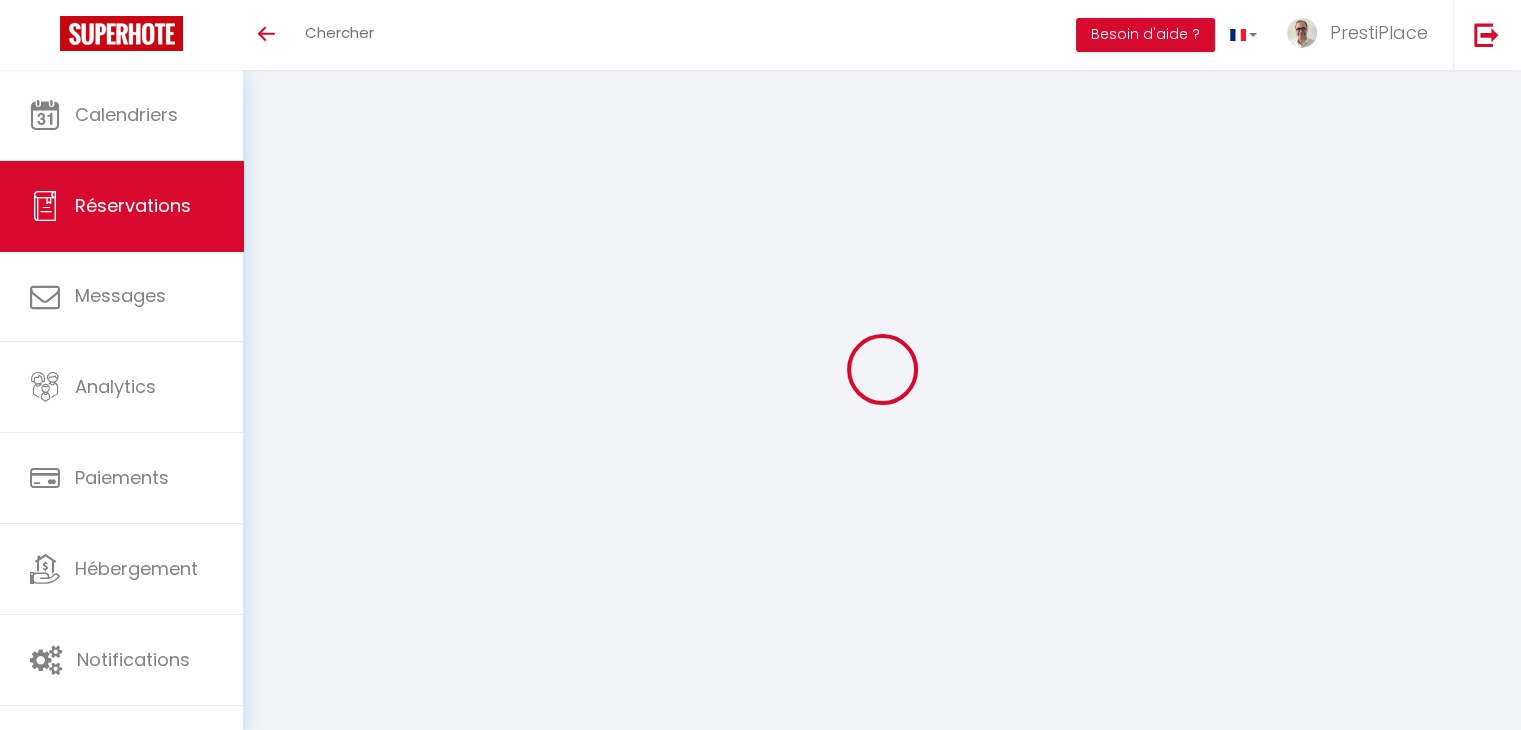 scroll, scrollTop: 70, scrollLeft: 0, axis: vertical 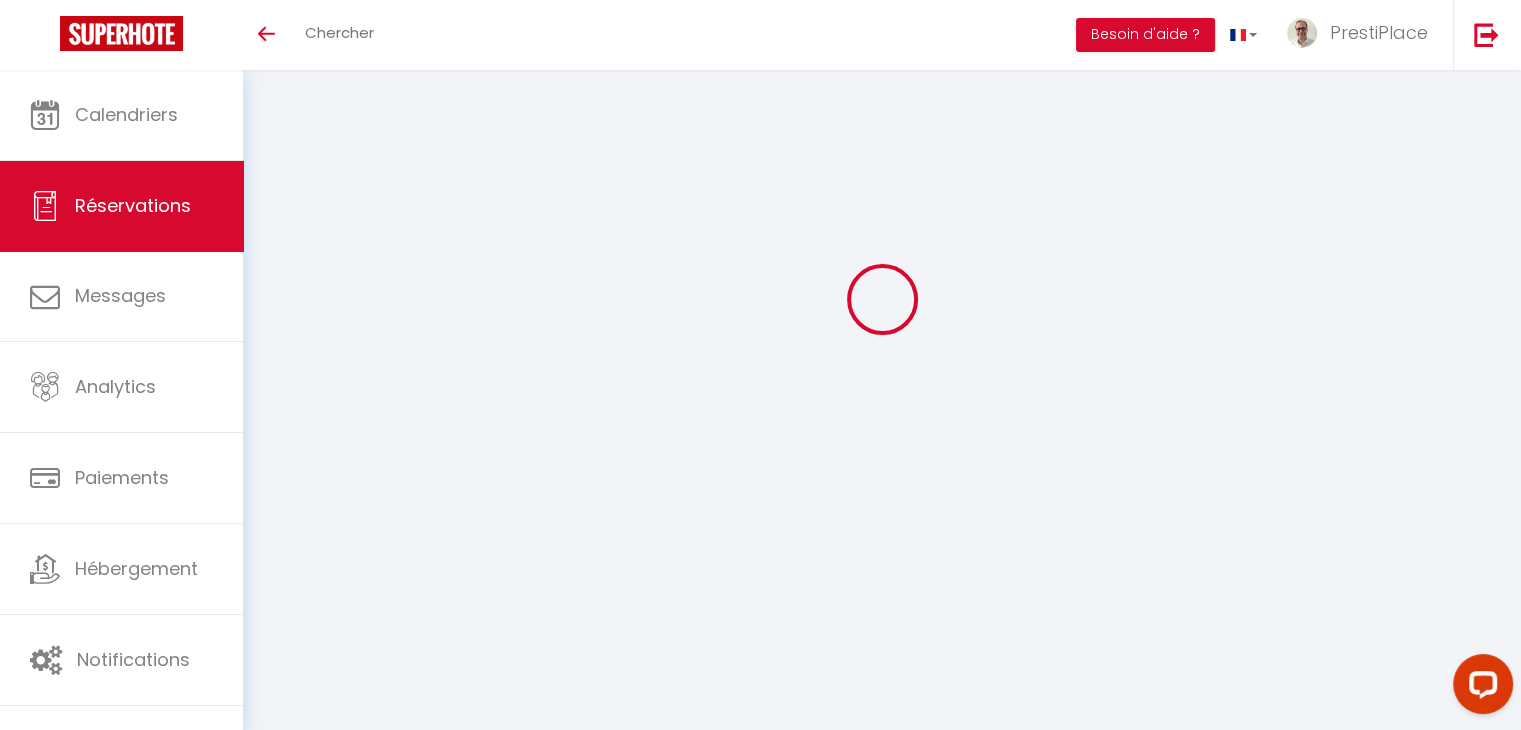 select 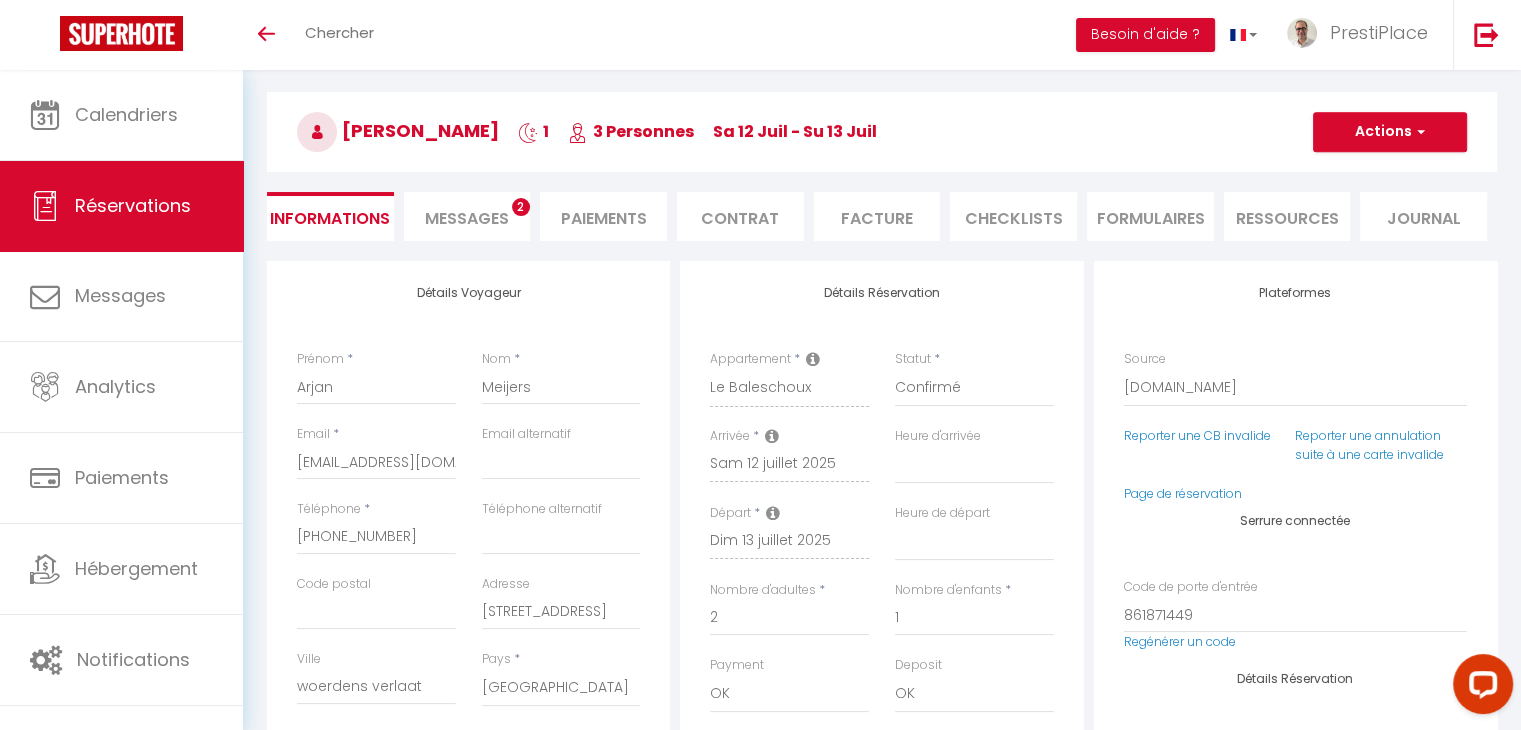 type on "78" 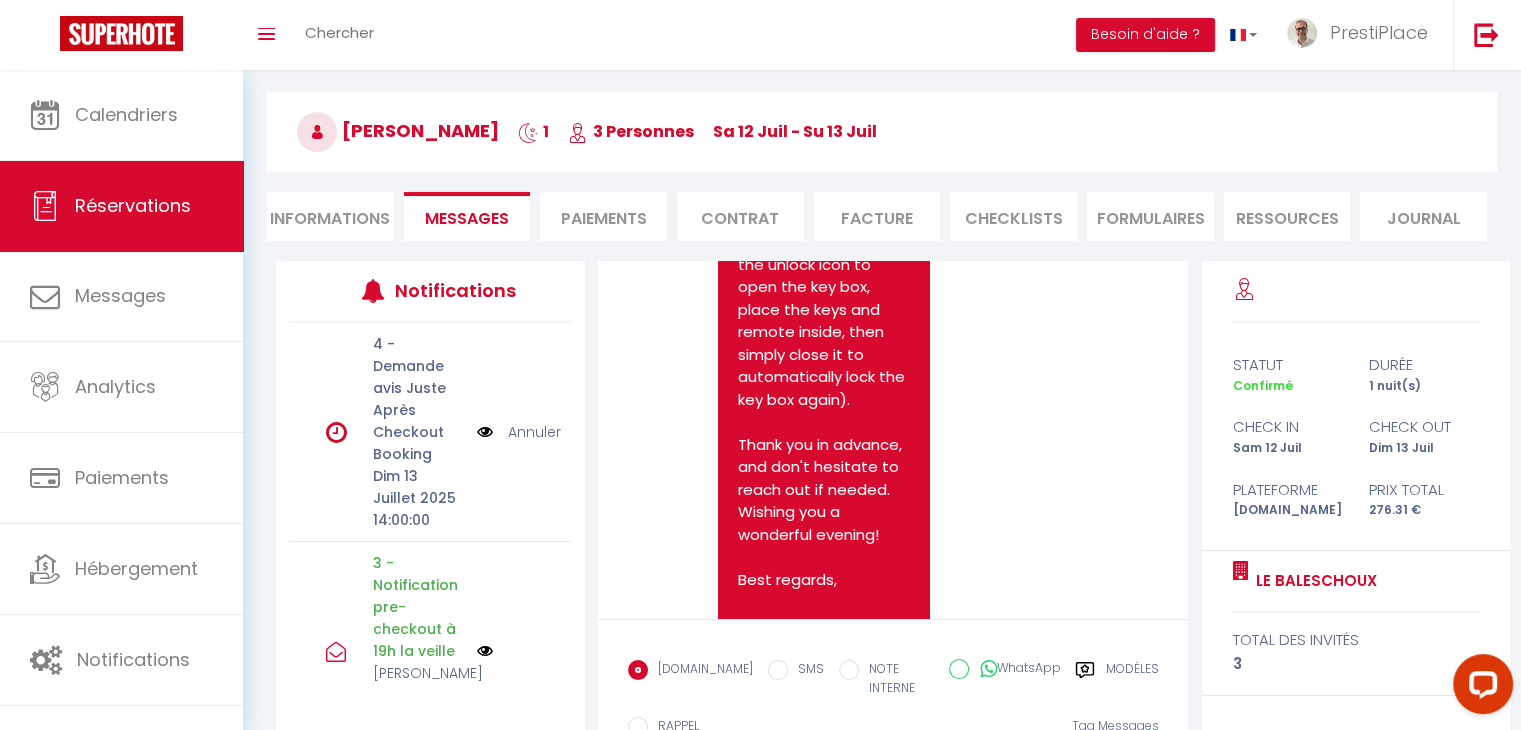 scroll, scrollTop: 10732, scrollLeft: 0, axis: vertical 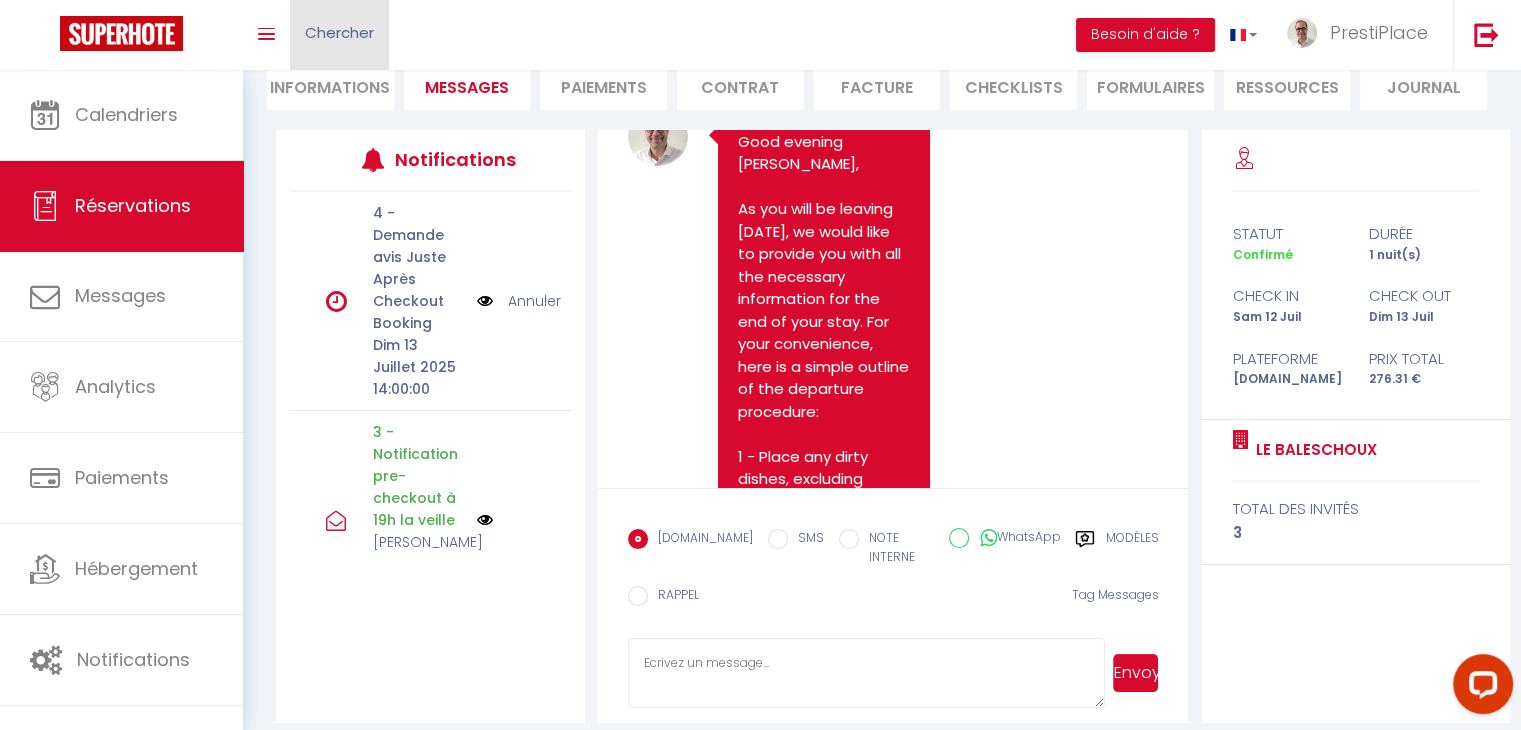 click on "Chercher" at bounding box center (339, 35) 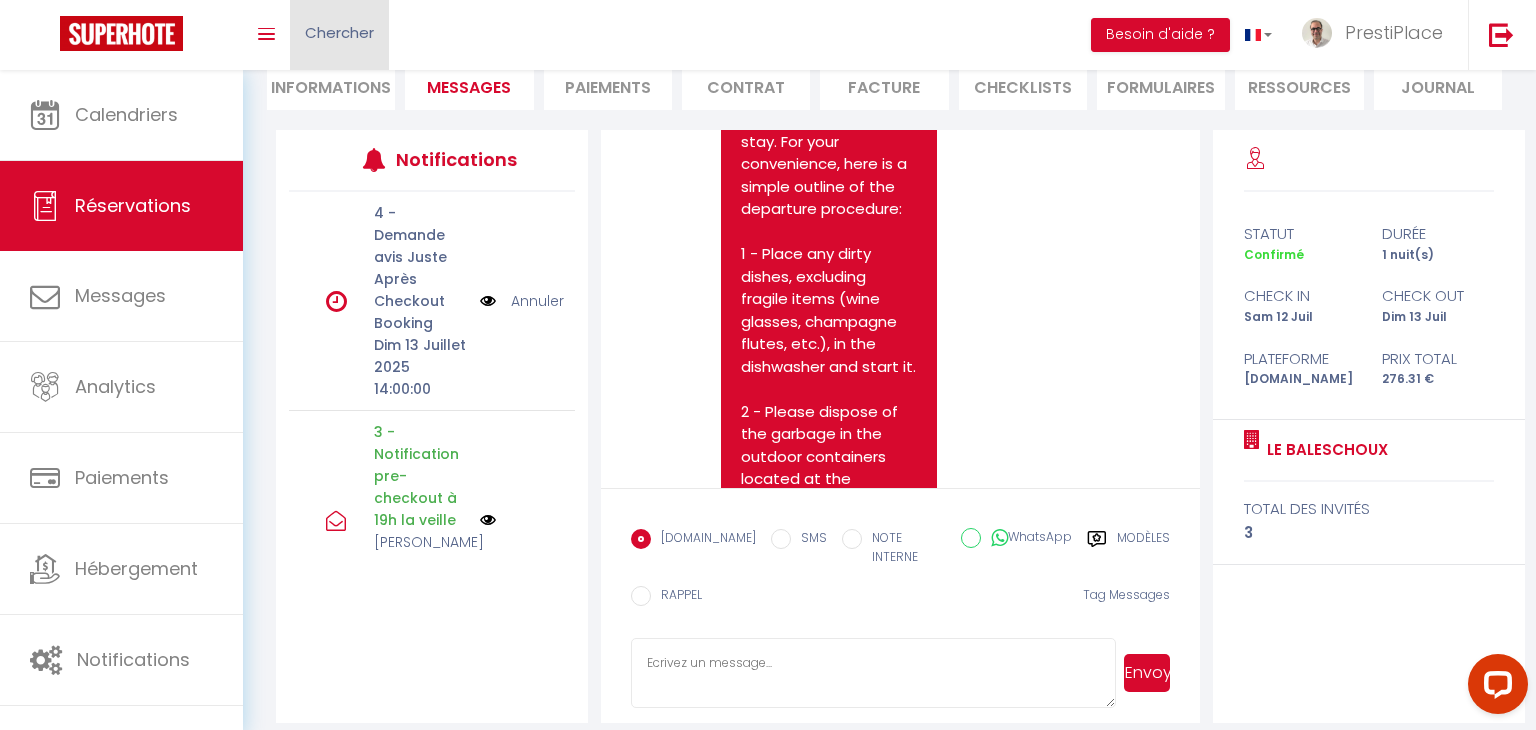 scroll, scrollTop: 9122, scrollLeft: 0, axis: vertical 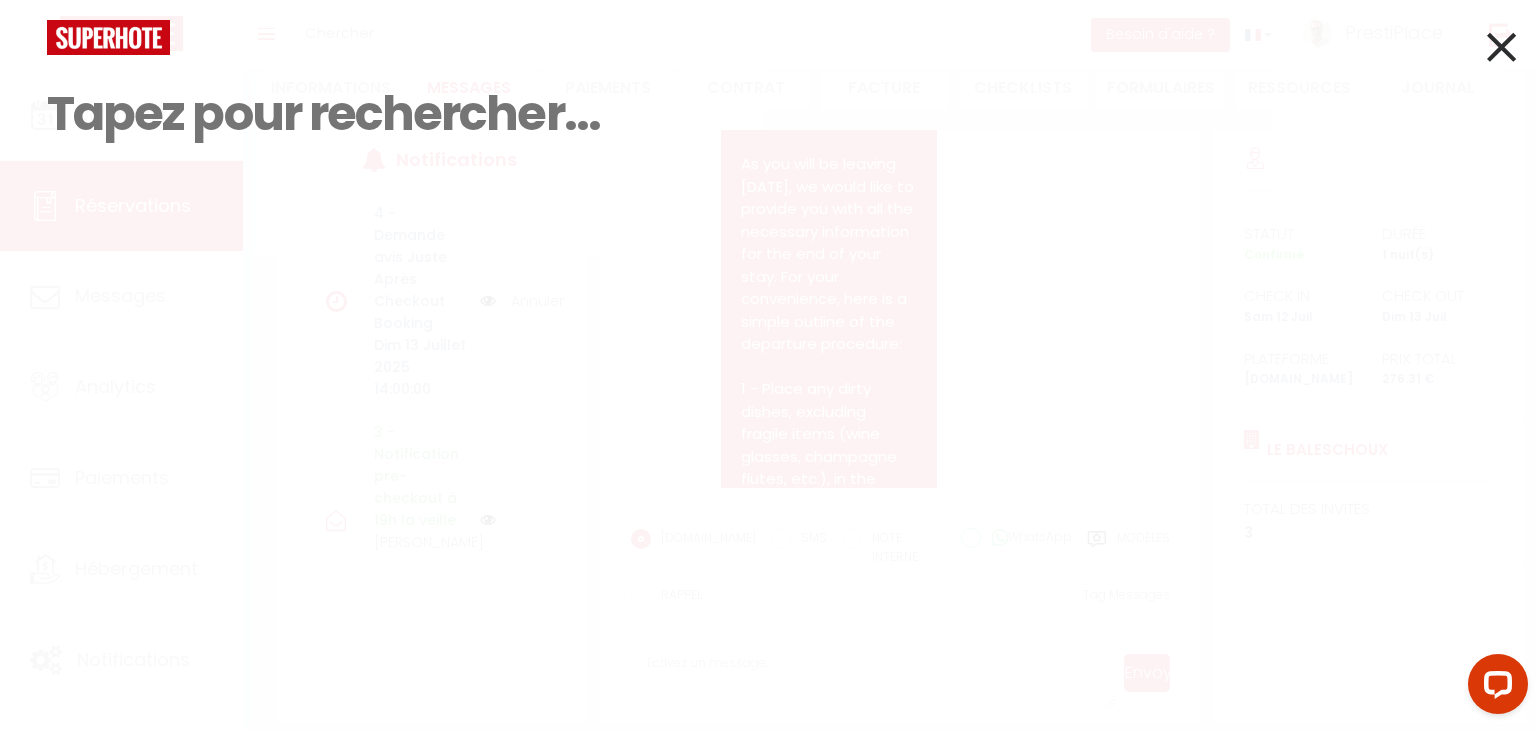 paste on "[PERSON_NAME] [PERSON_NAME]" 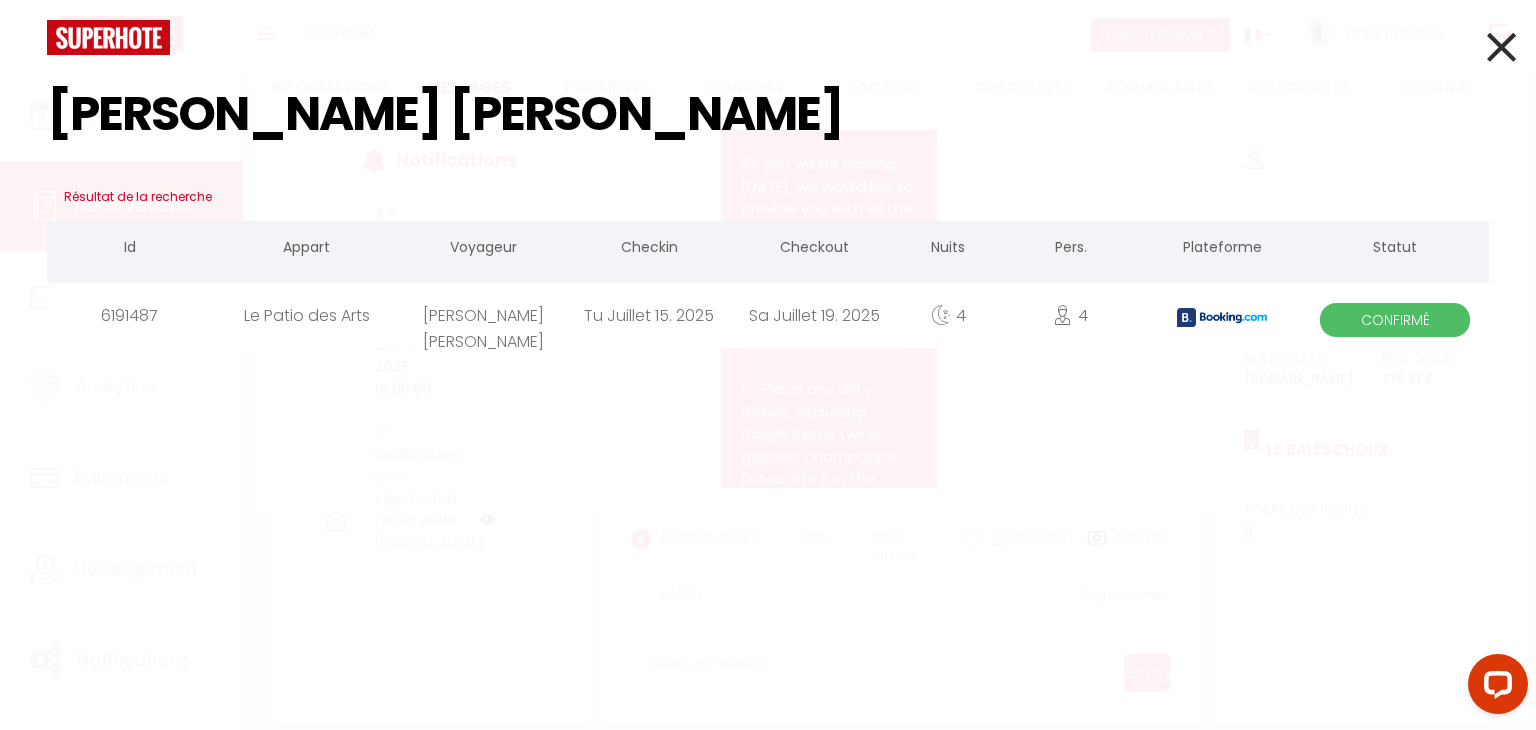 type on "[PERSON_NAME] [PERSON_NAME]" 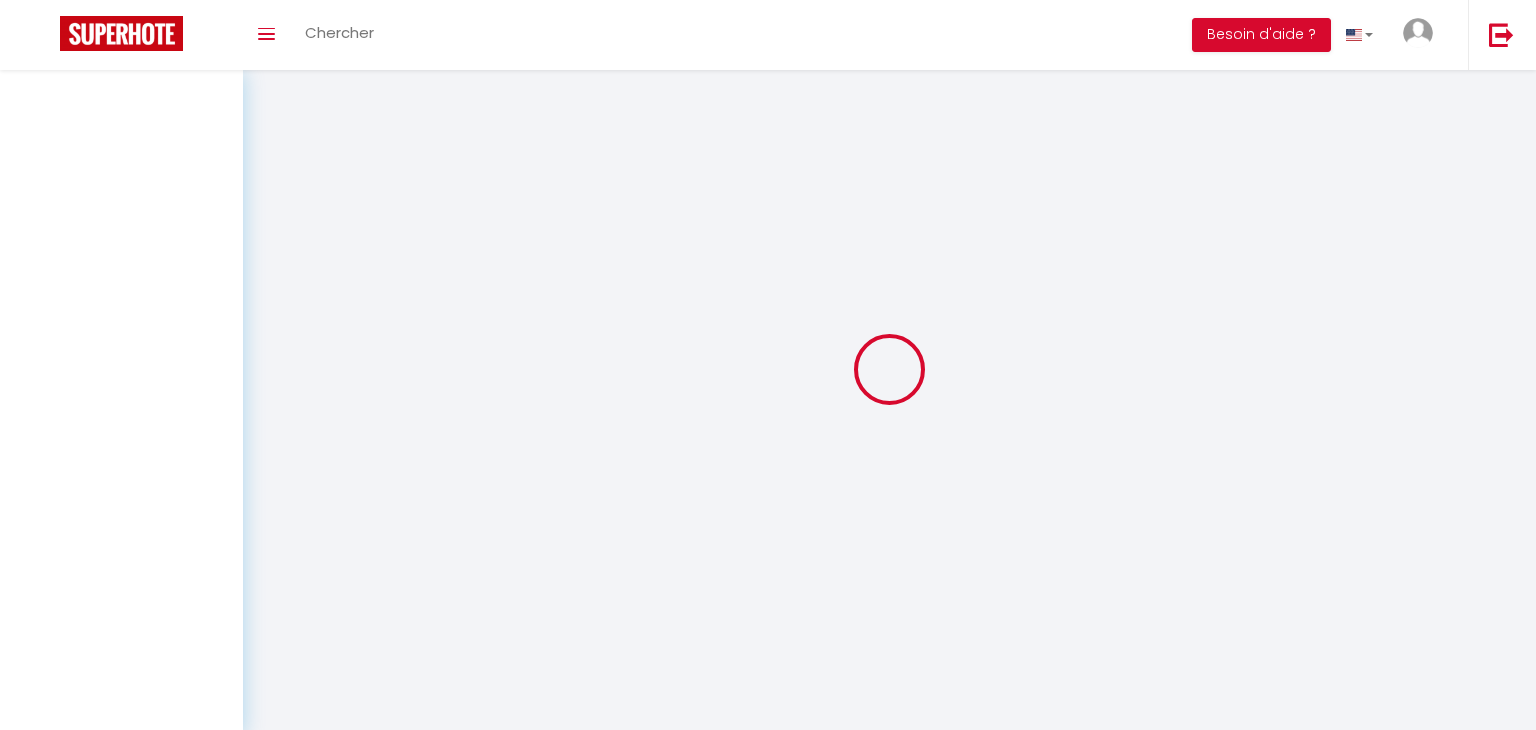 select 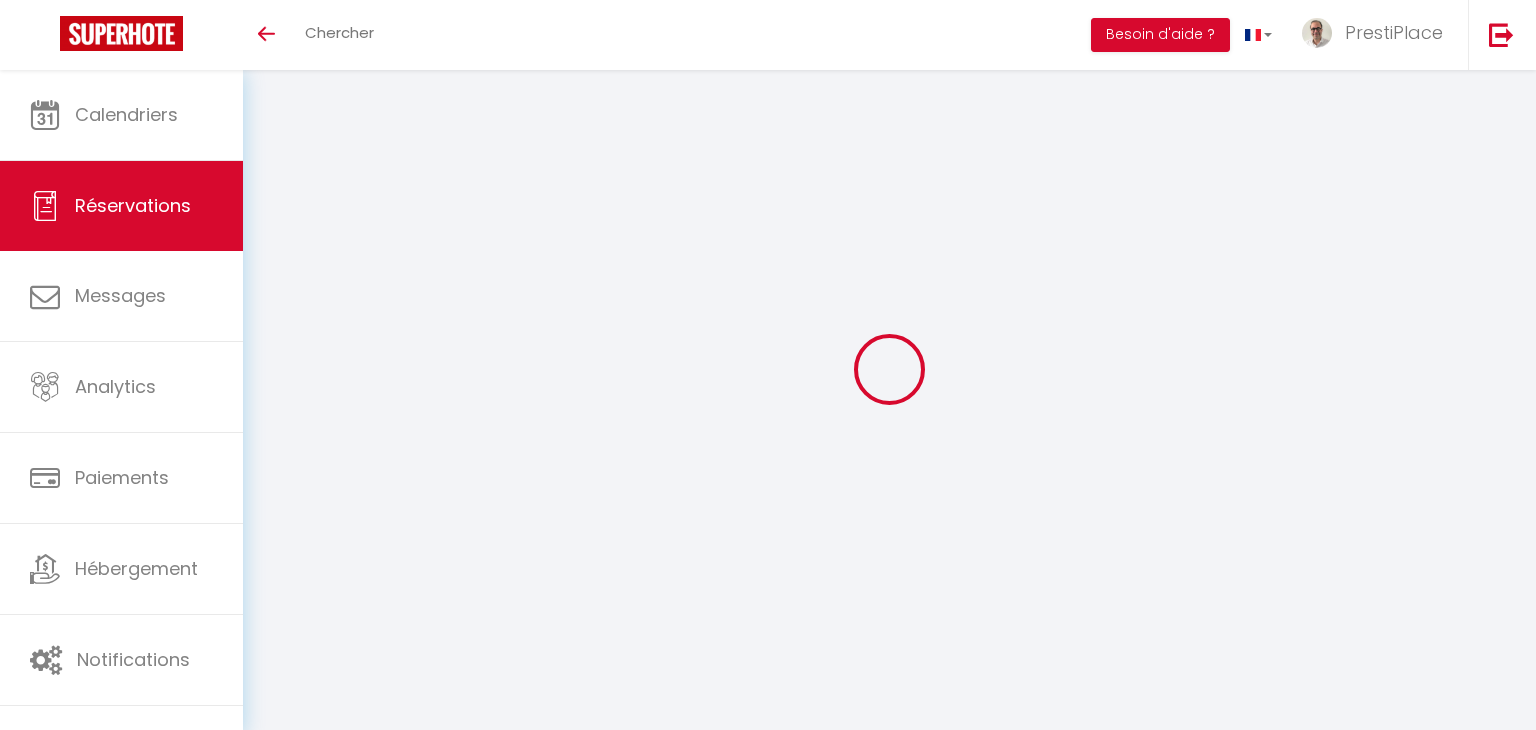 select 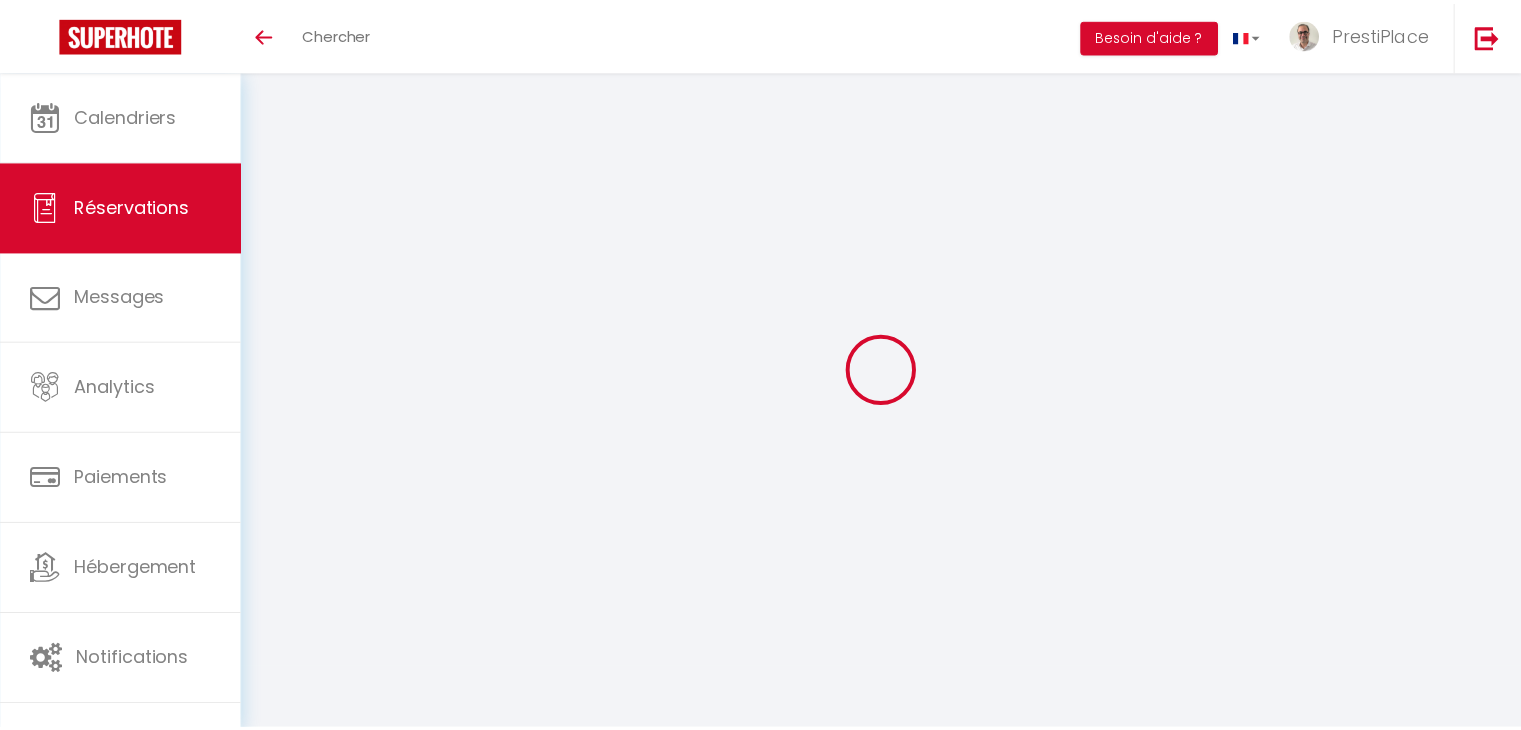 scroll, scrollTop: 70, scrollLeft: 0, axis: vertical 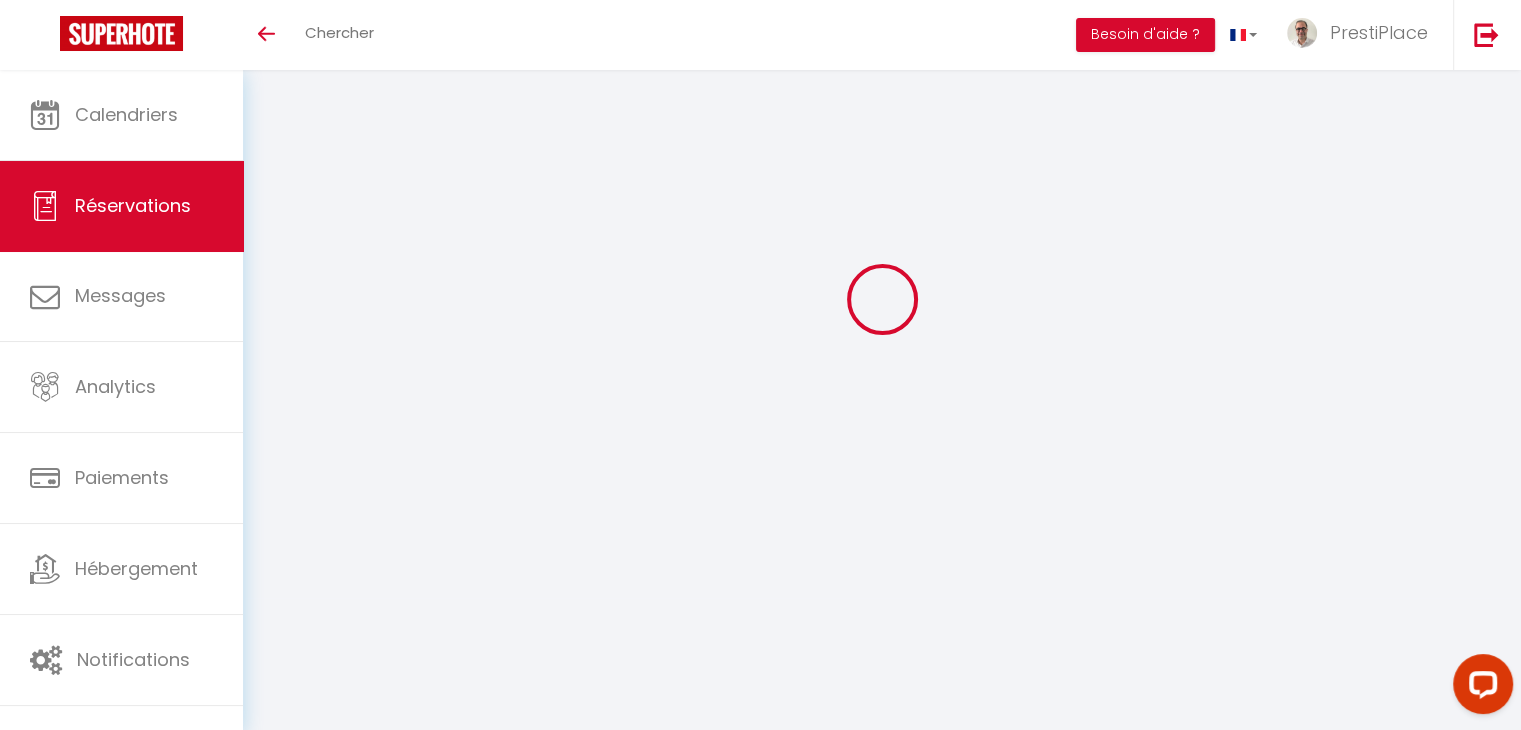 type on "[PERSON_NAME]" 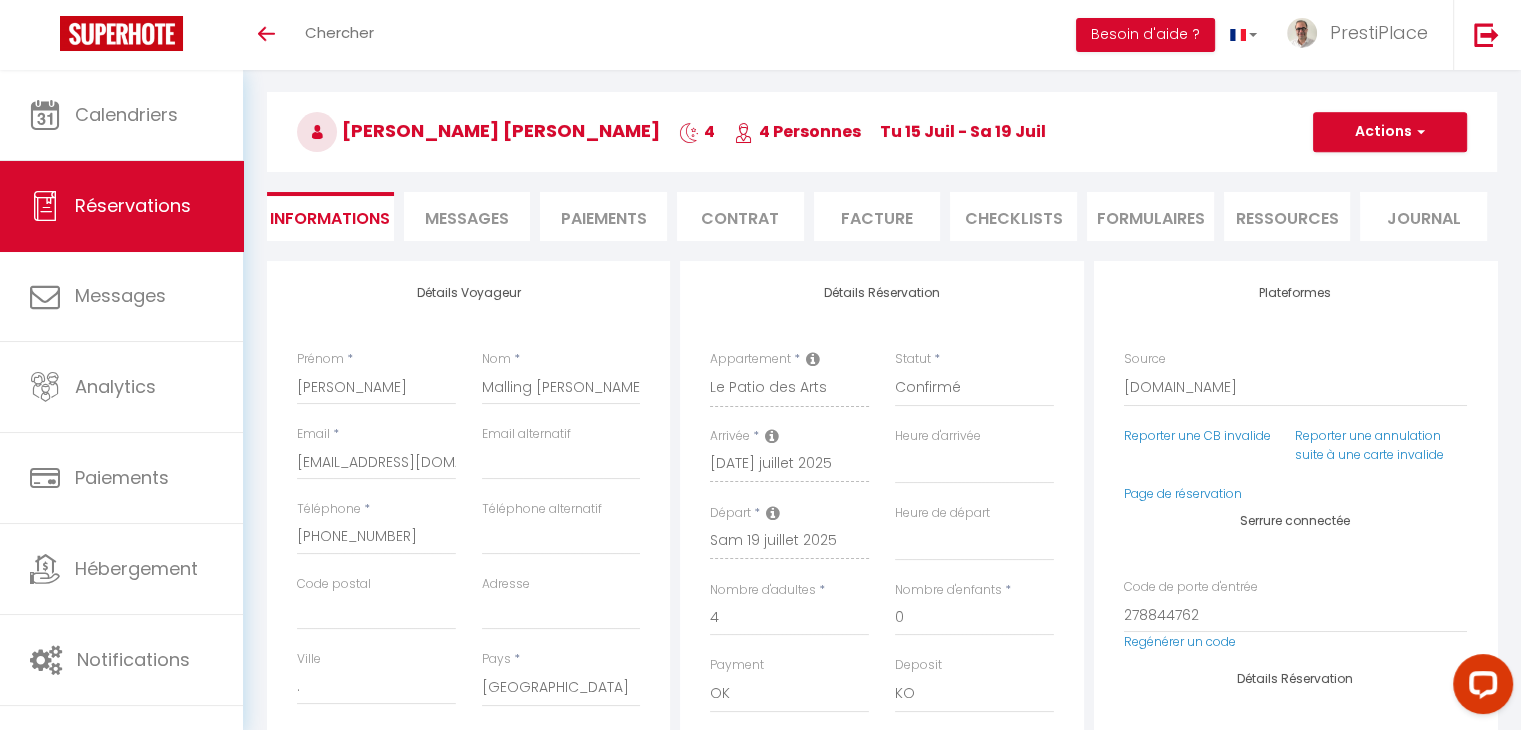 select 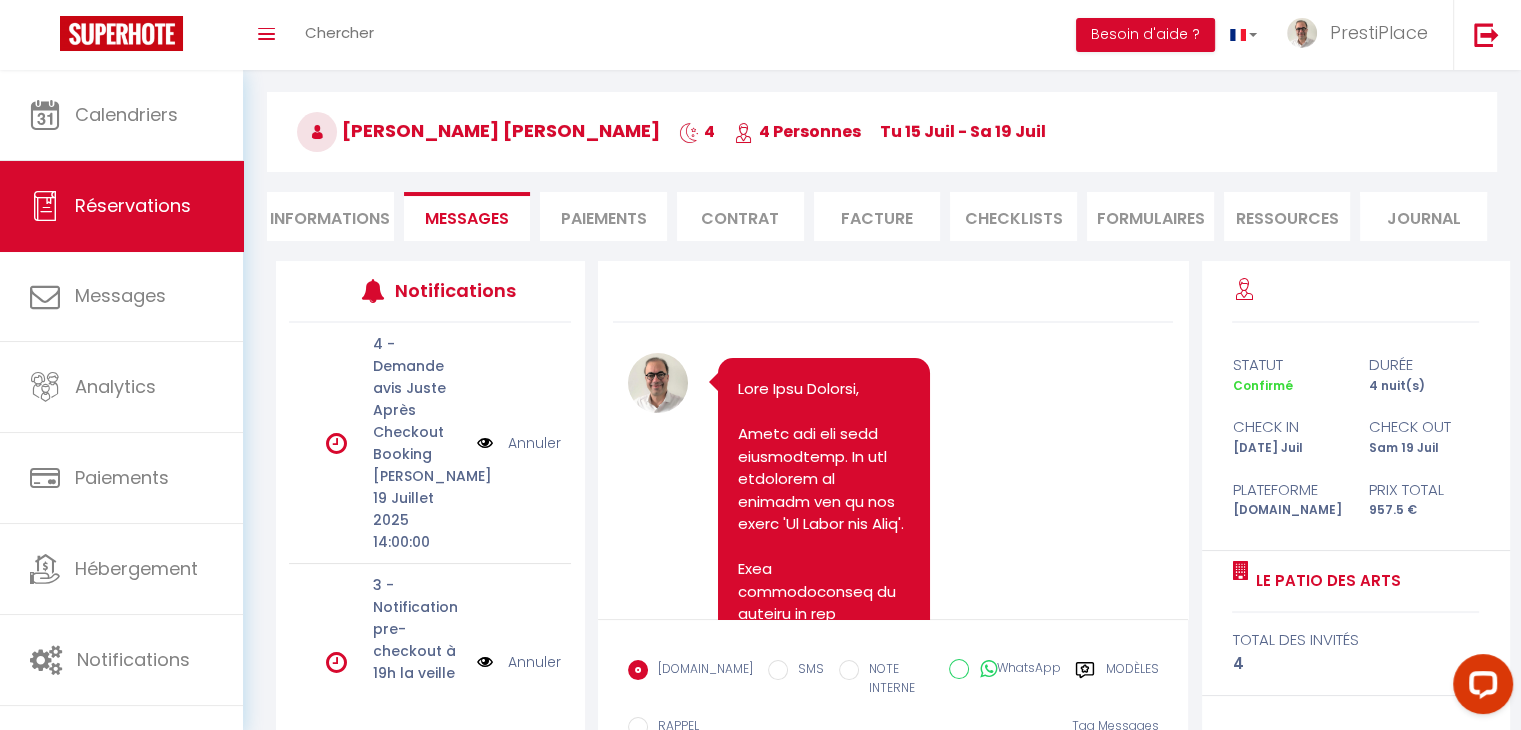 scroll, scrollTop: 867, scrollLeft: 0, axis: vertical 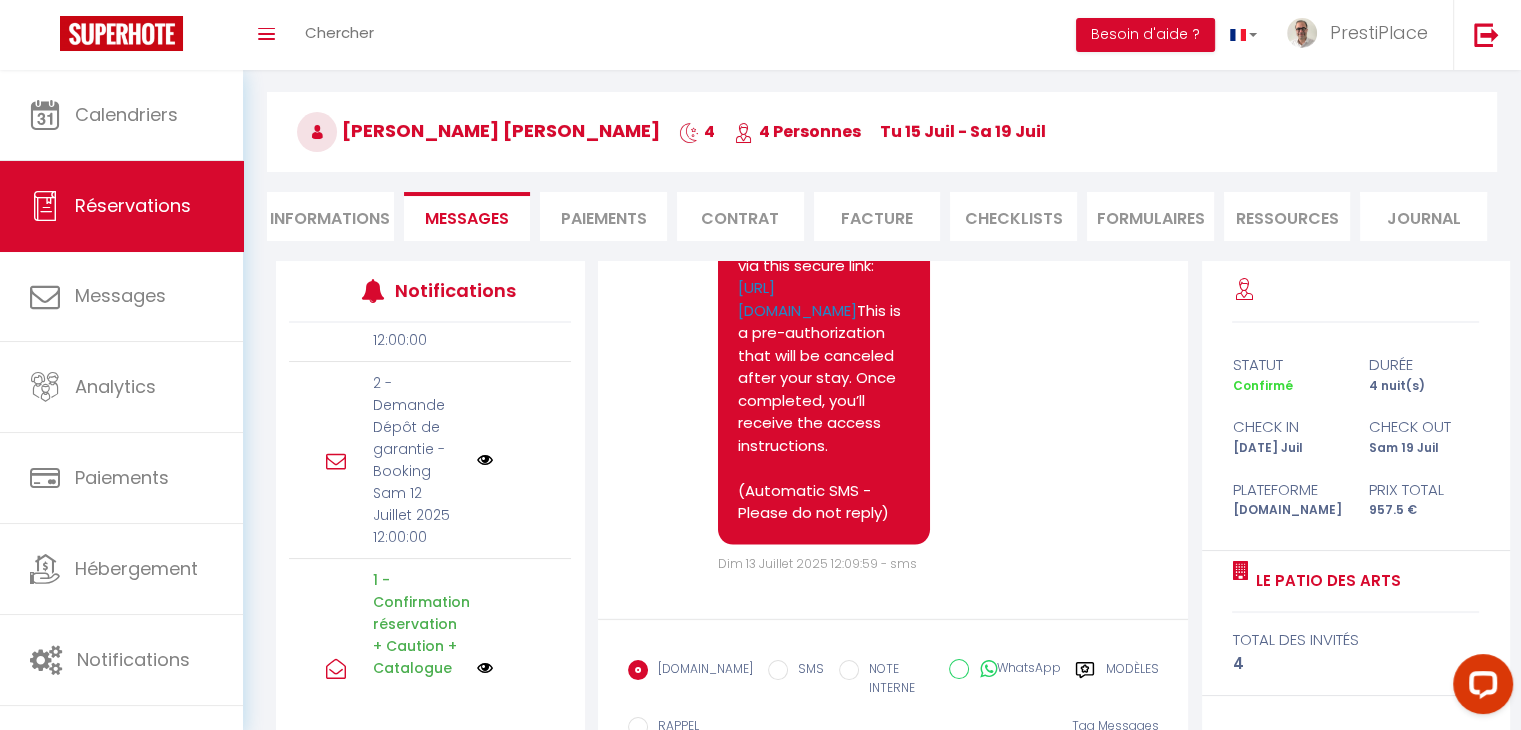 click at bounding box center (485, 460) 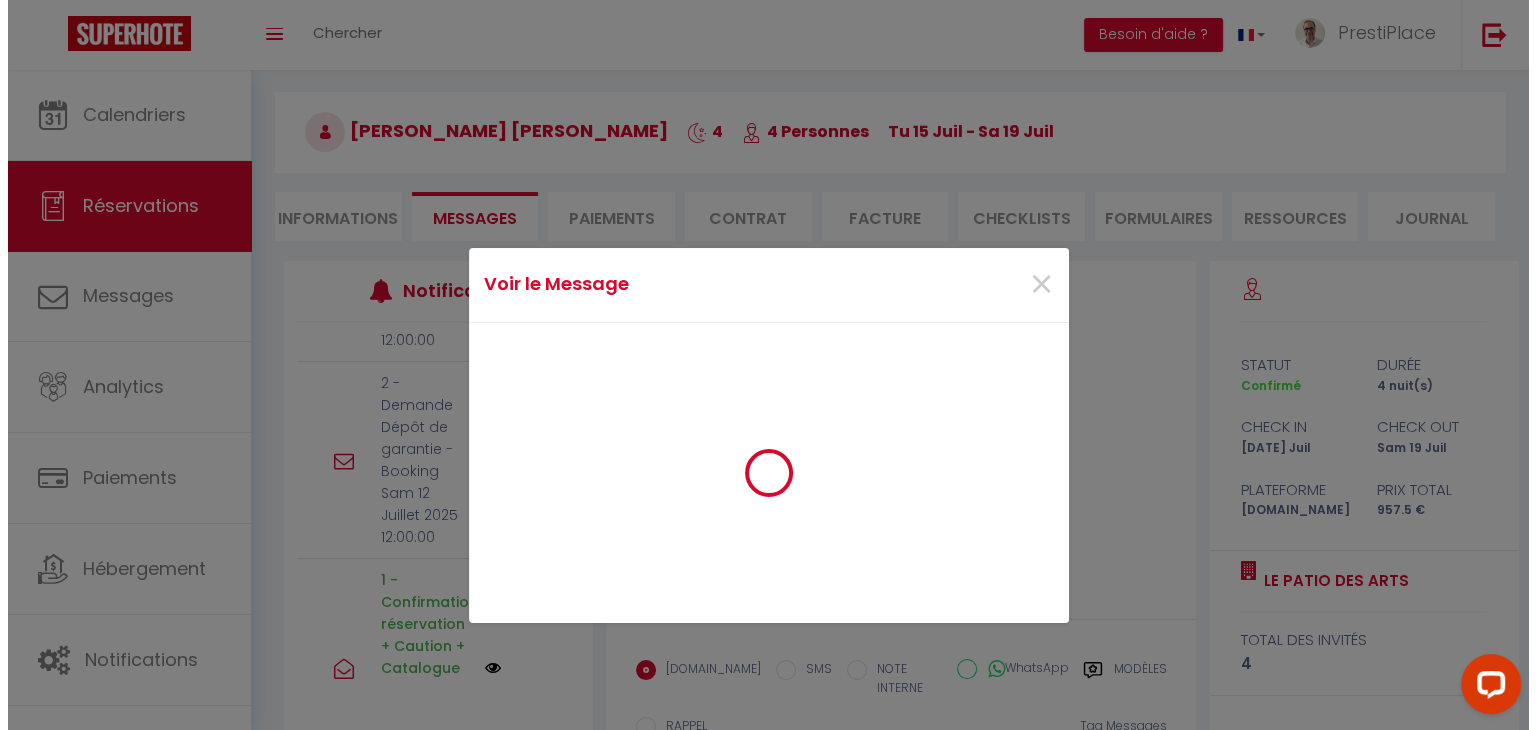 scroll, scrollTop: 4461, scrollLeft: 0, axis: vertical 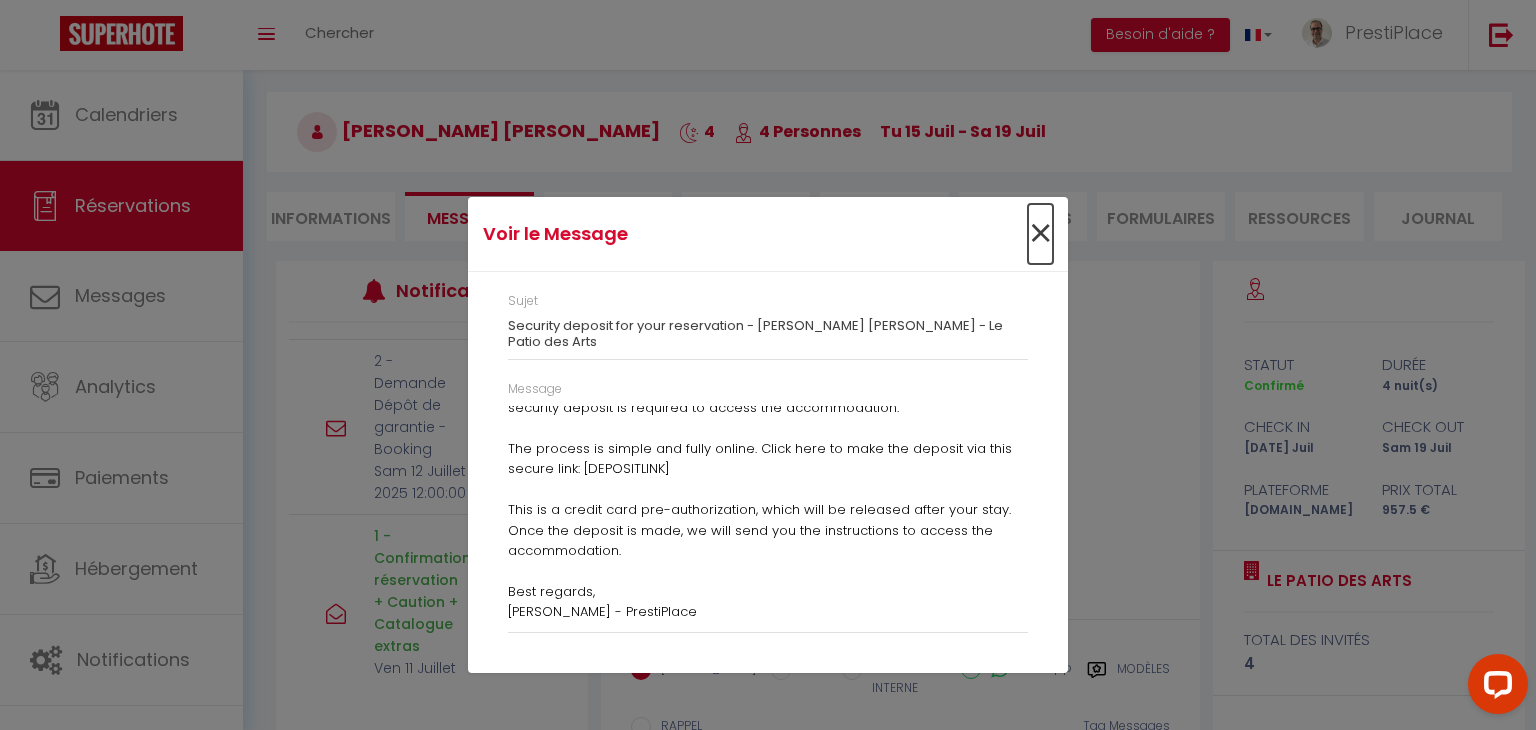 click on "×" at bounding box center (1040, 234) 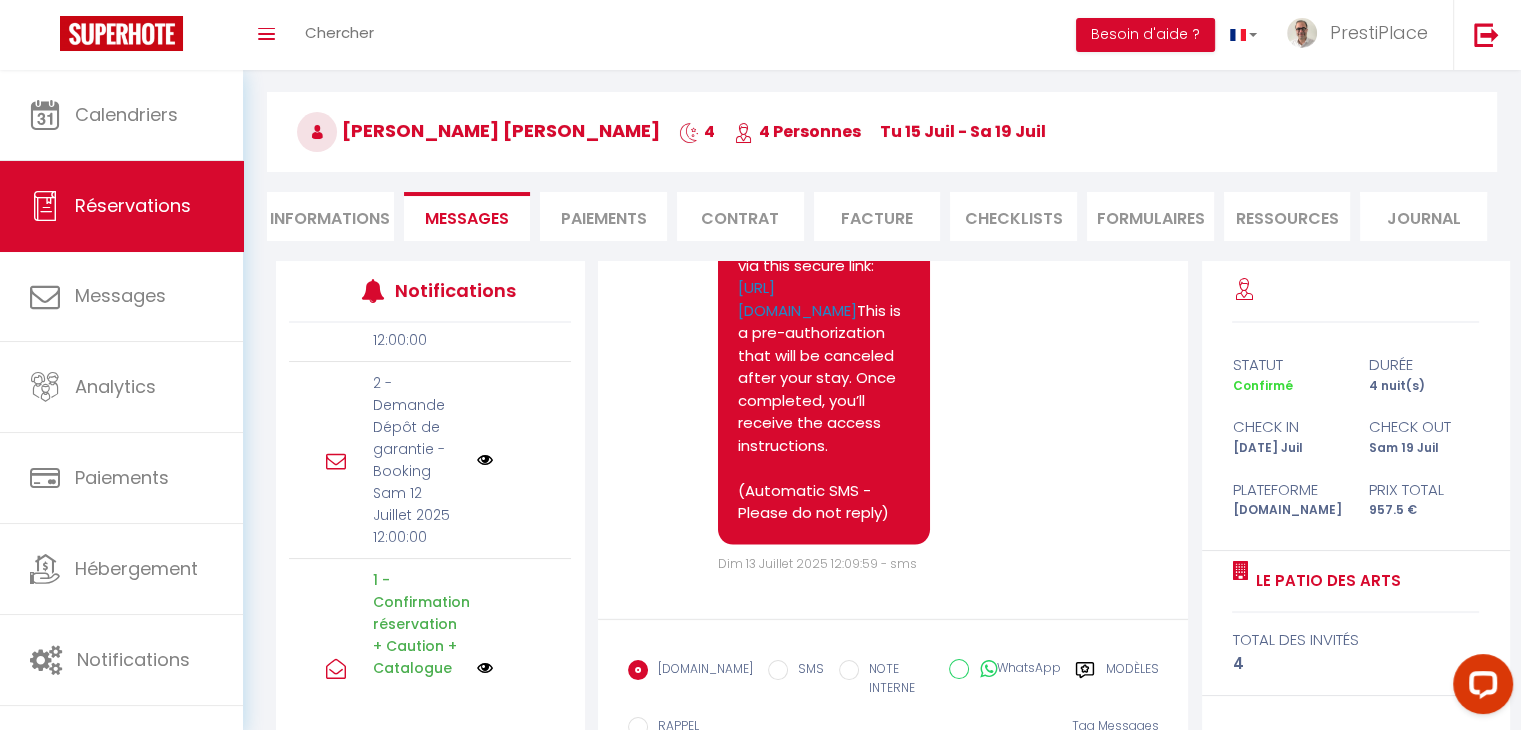 scroll, scrollTop: 4404, scrollLeft: 0, axis: vertical 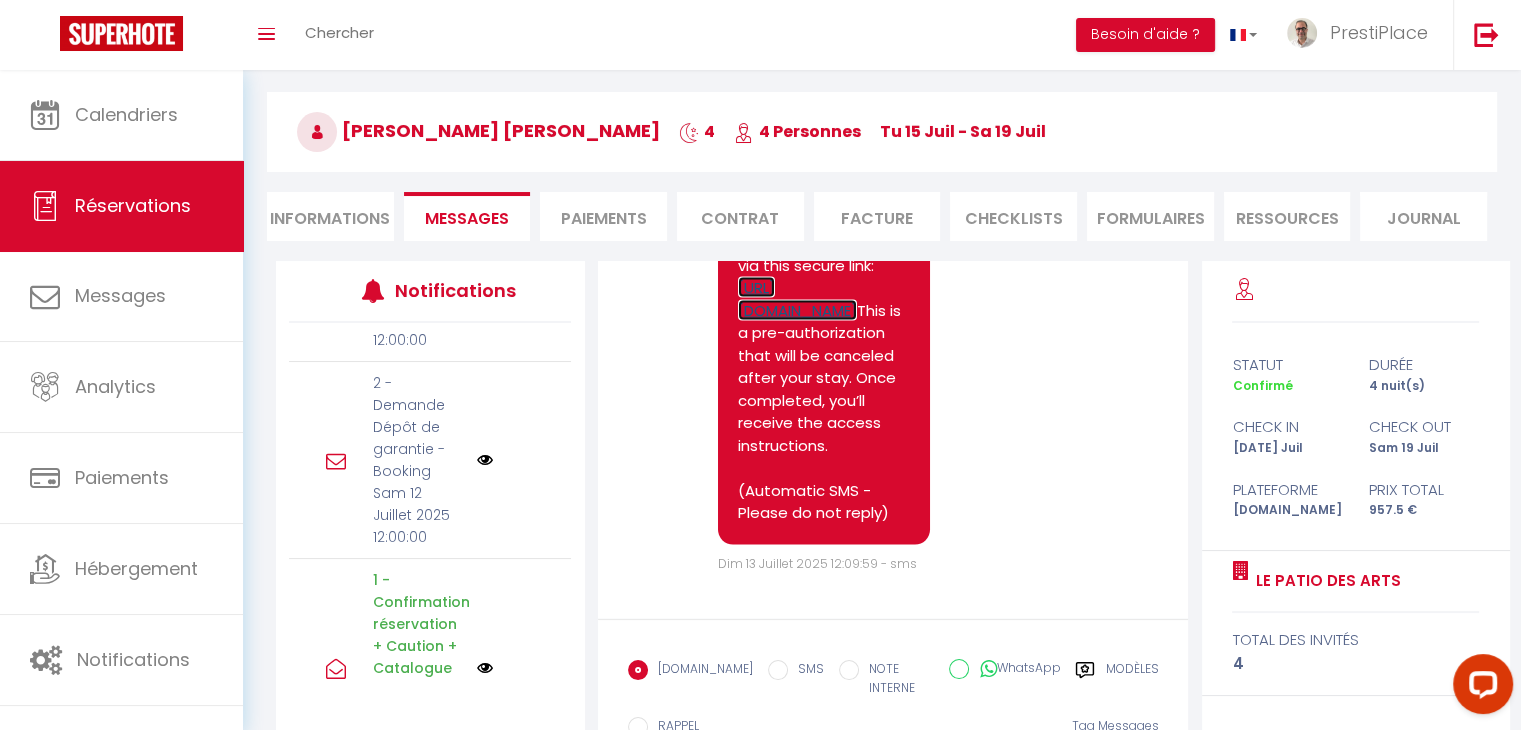 click on "[URL][DOMAIN_NAME]" at bounding box center [797, 299] 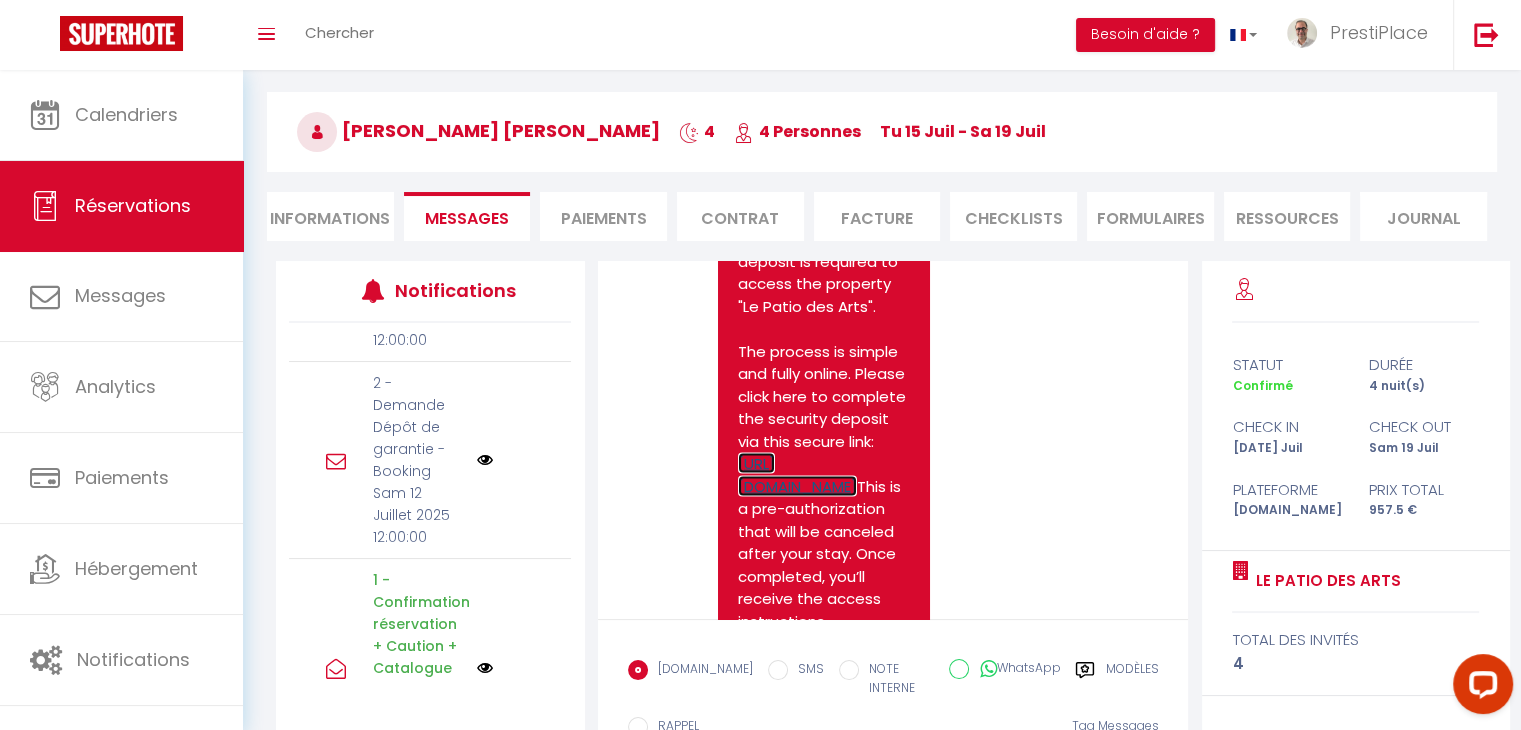 scroll, scrollTop: 4196, scrollLeft: 0, axis: vertical 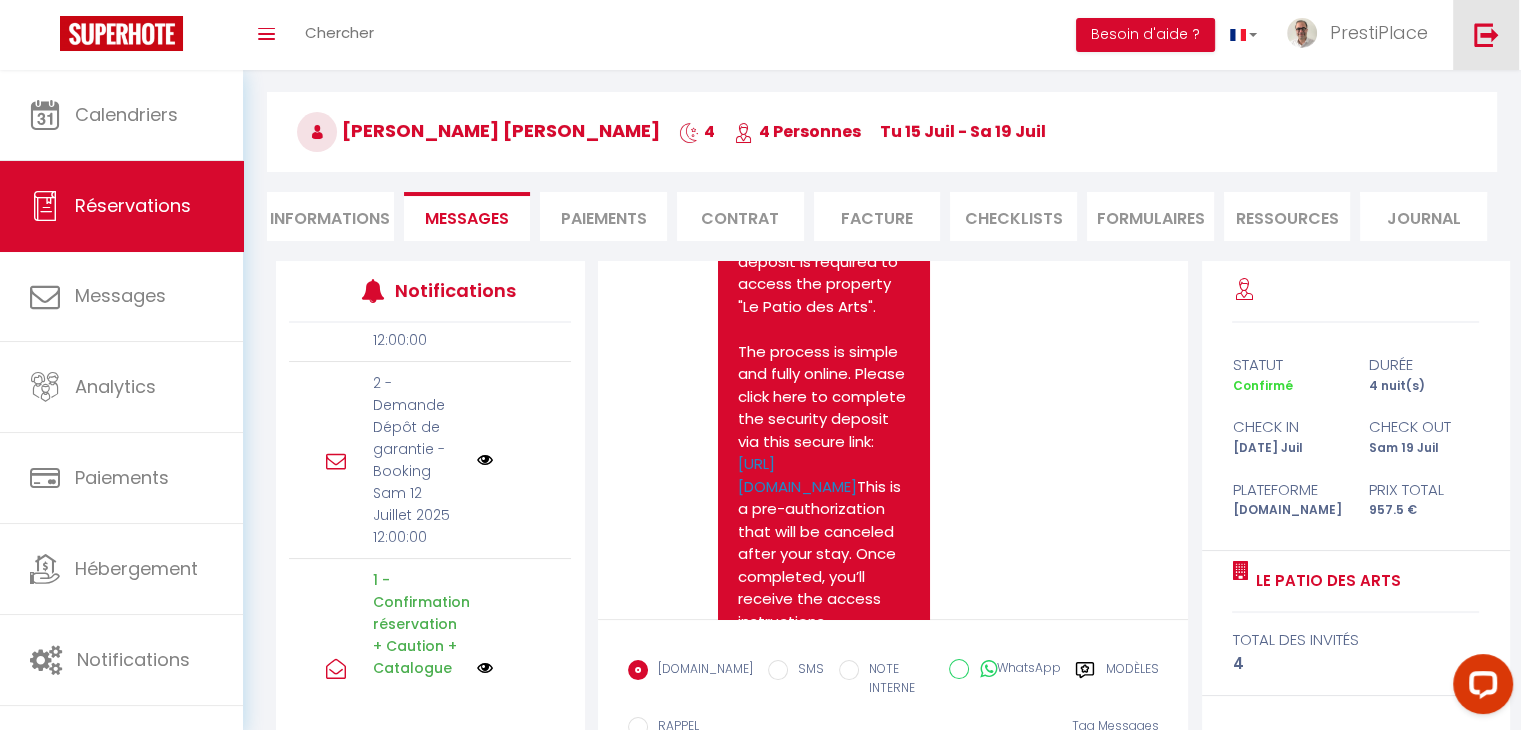 click at bounding box center (1486, 35) 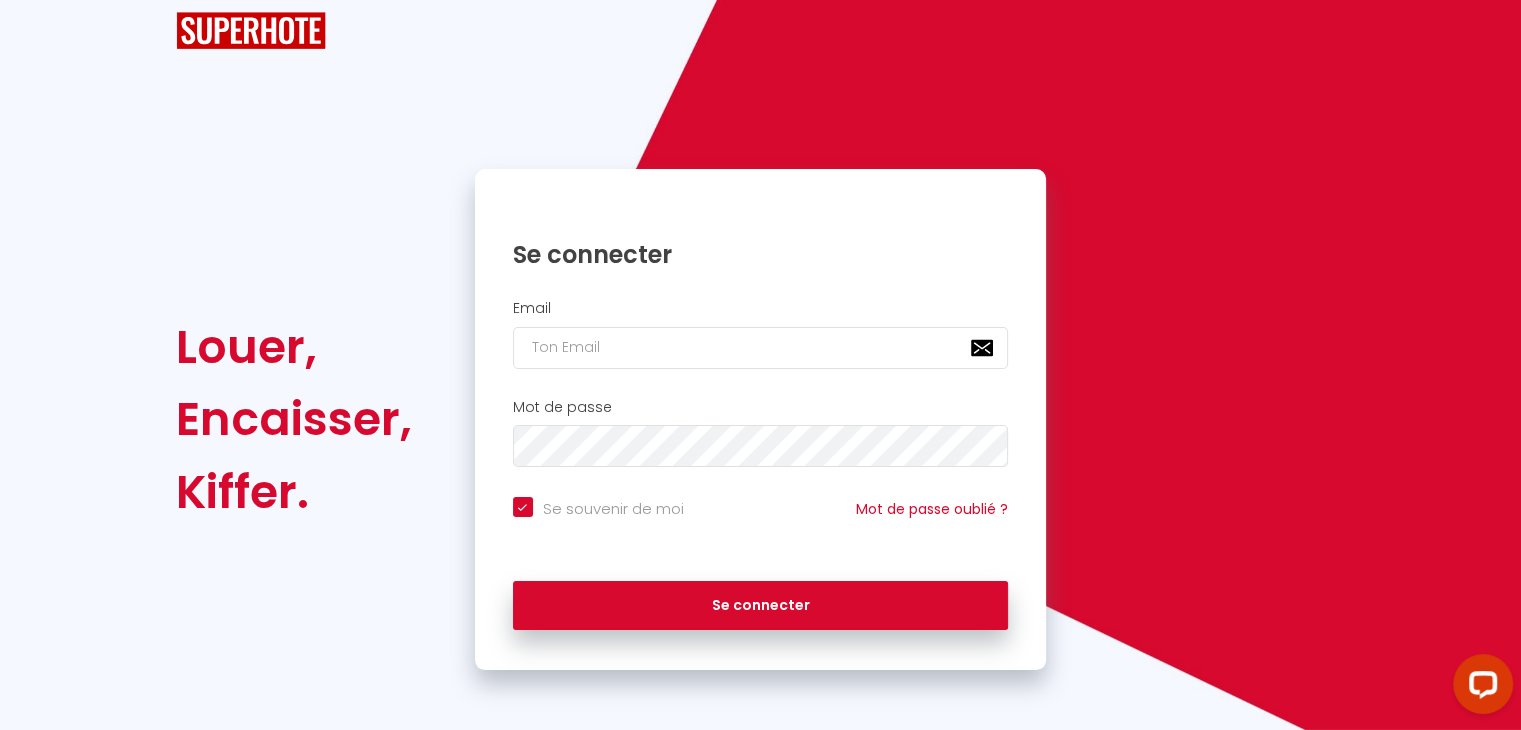 scroll, scrollTop: 0, scrollLeft: 0, axis: both 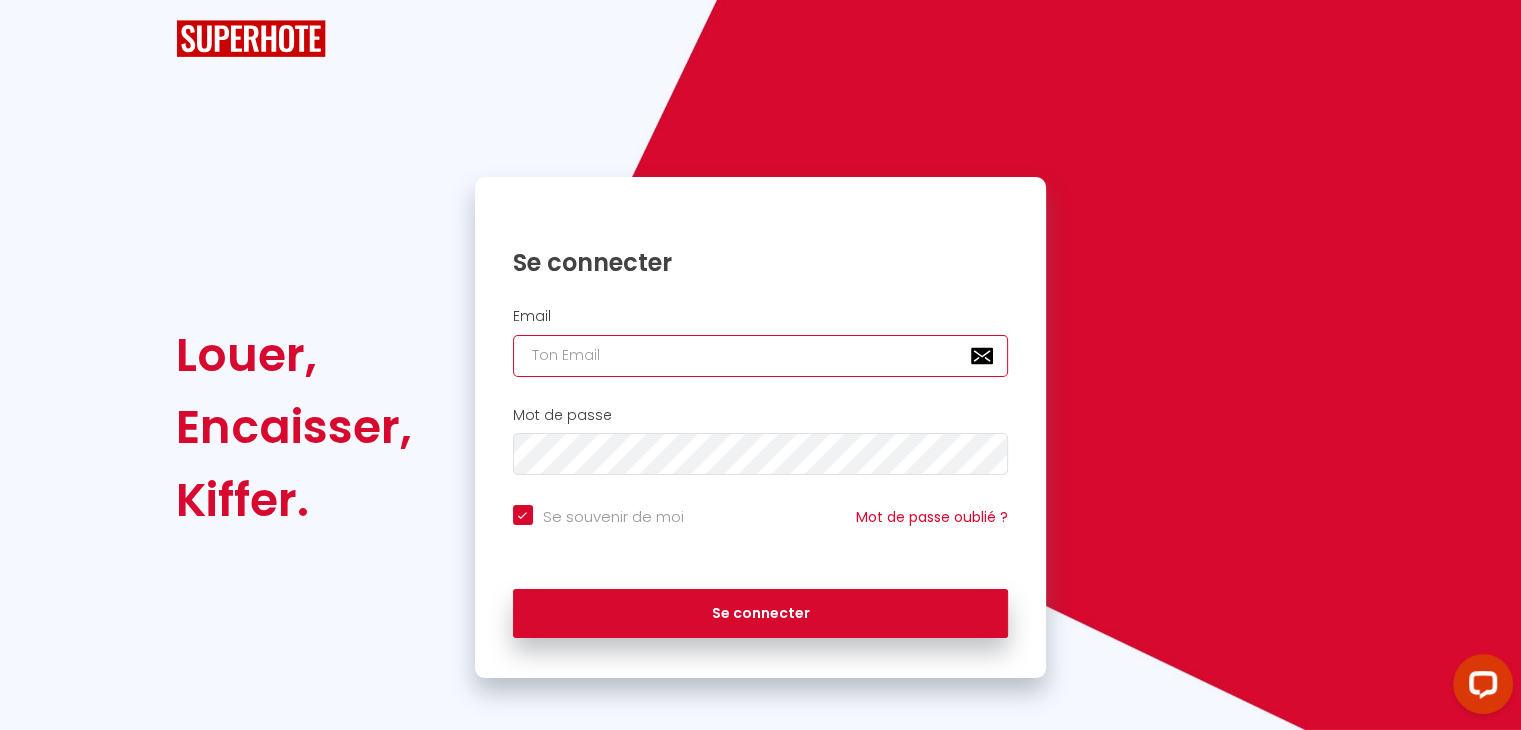 click at bounding box center (761, 356) 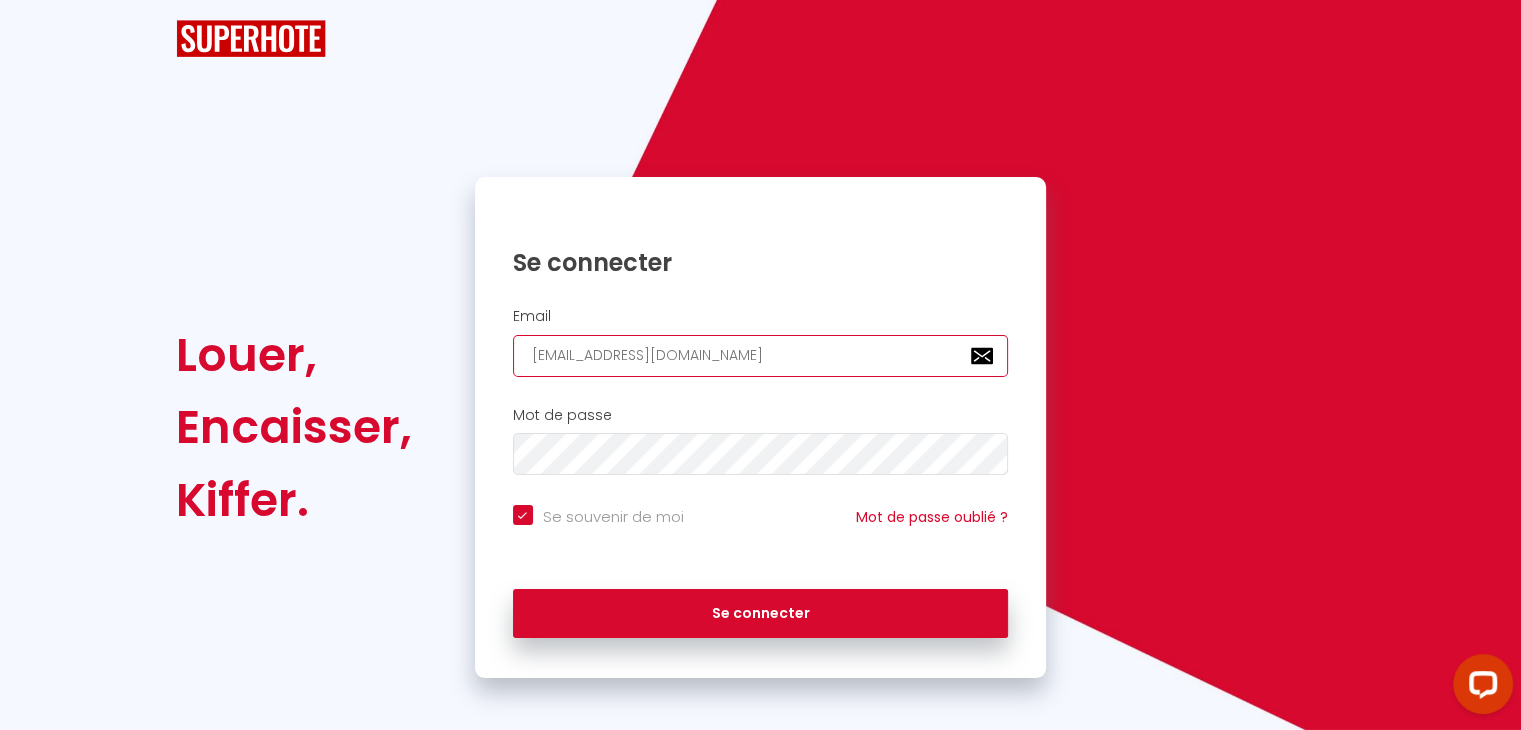 checkbox on "true" 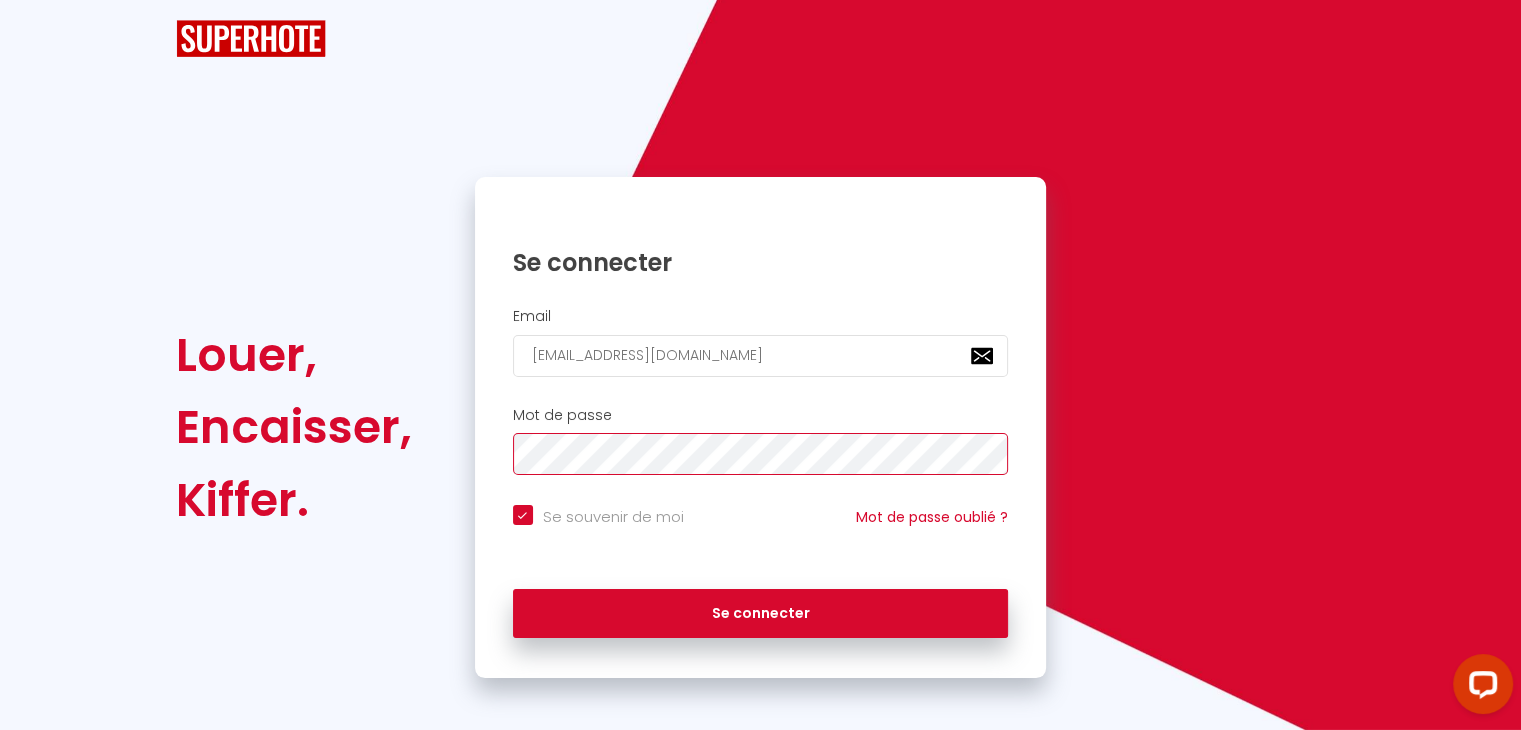 checkbox on "true" 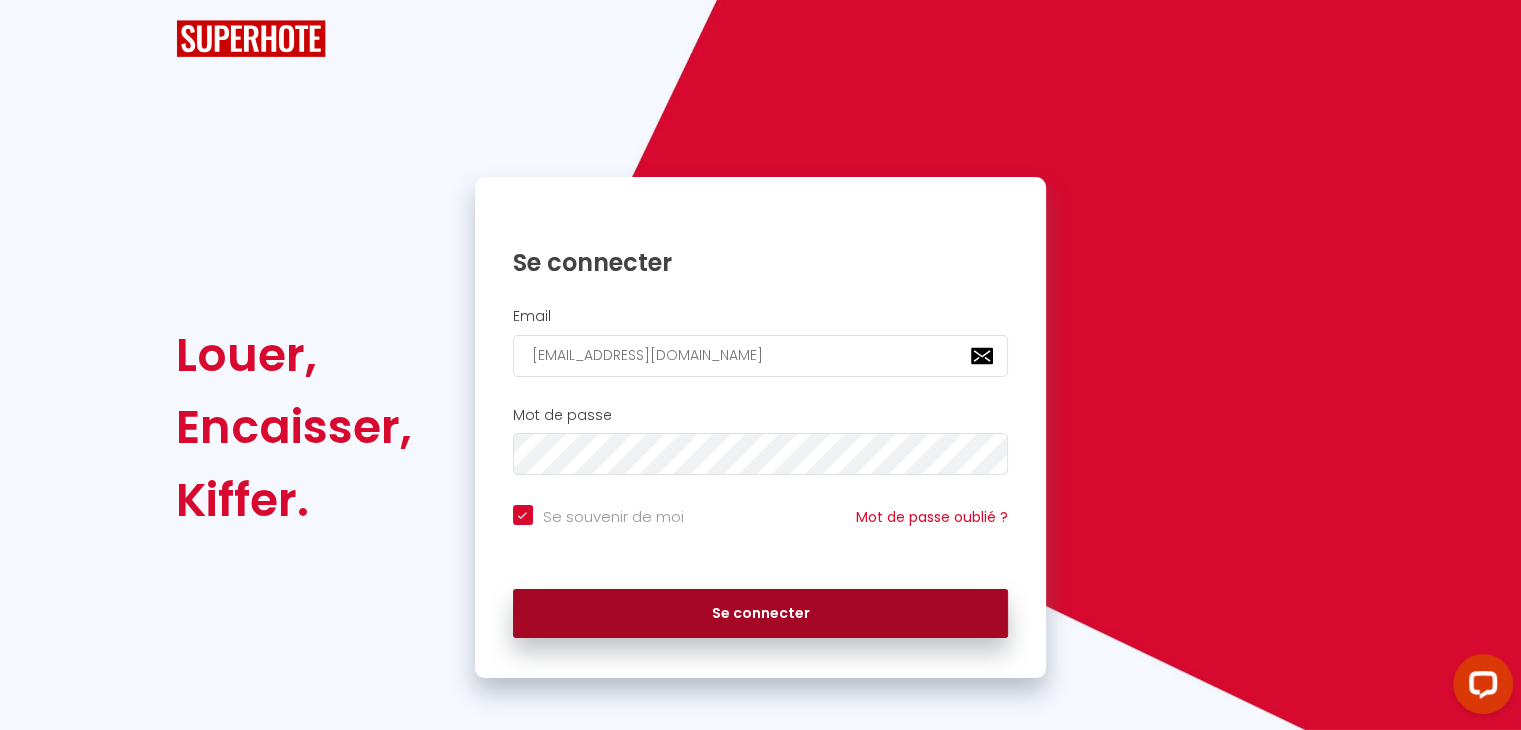 click on "Se connecter" at bounding box center (761, 614) 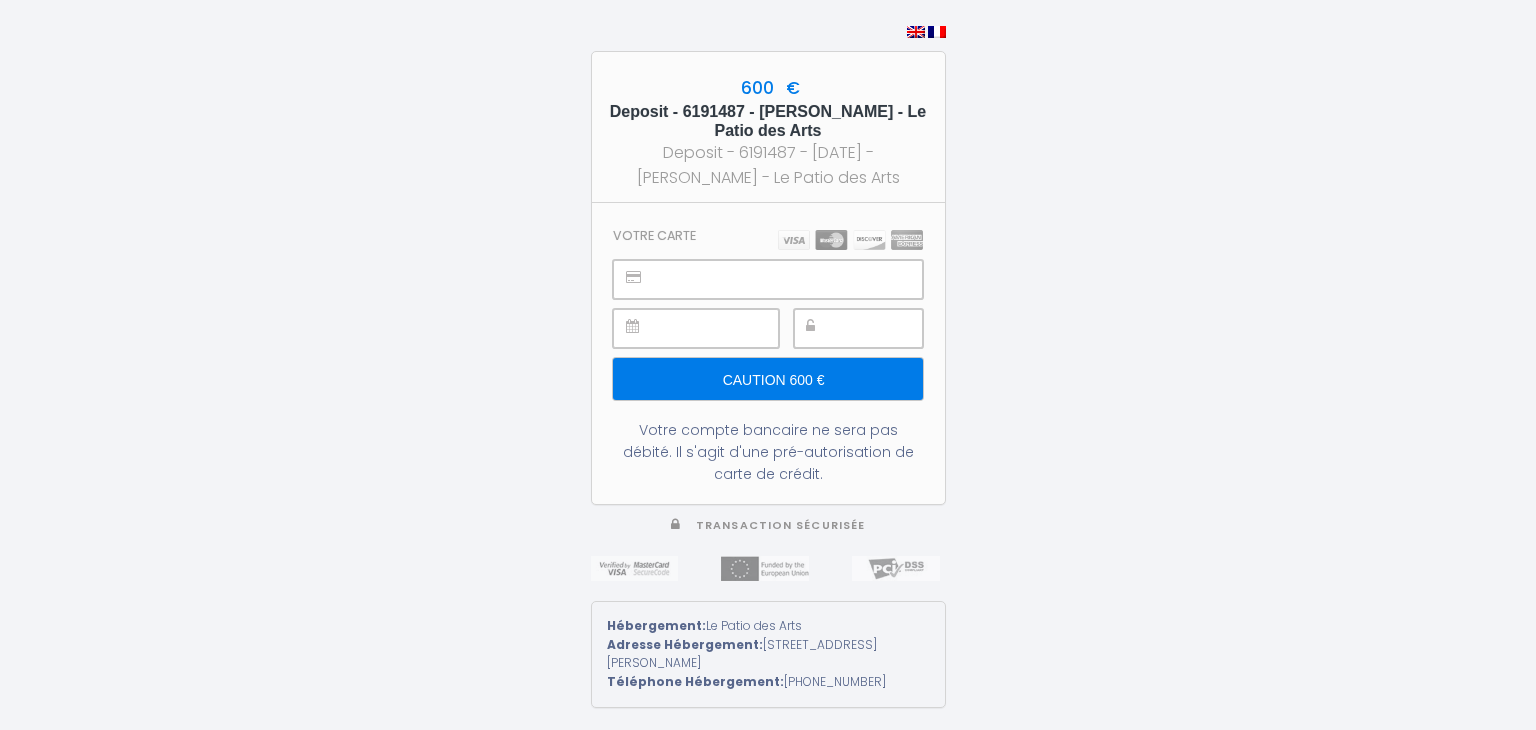 scroll, scrollTop: 0, scrollLeft: 0, axis: both 